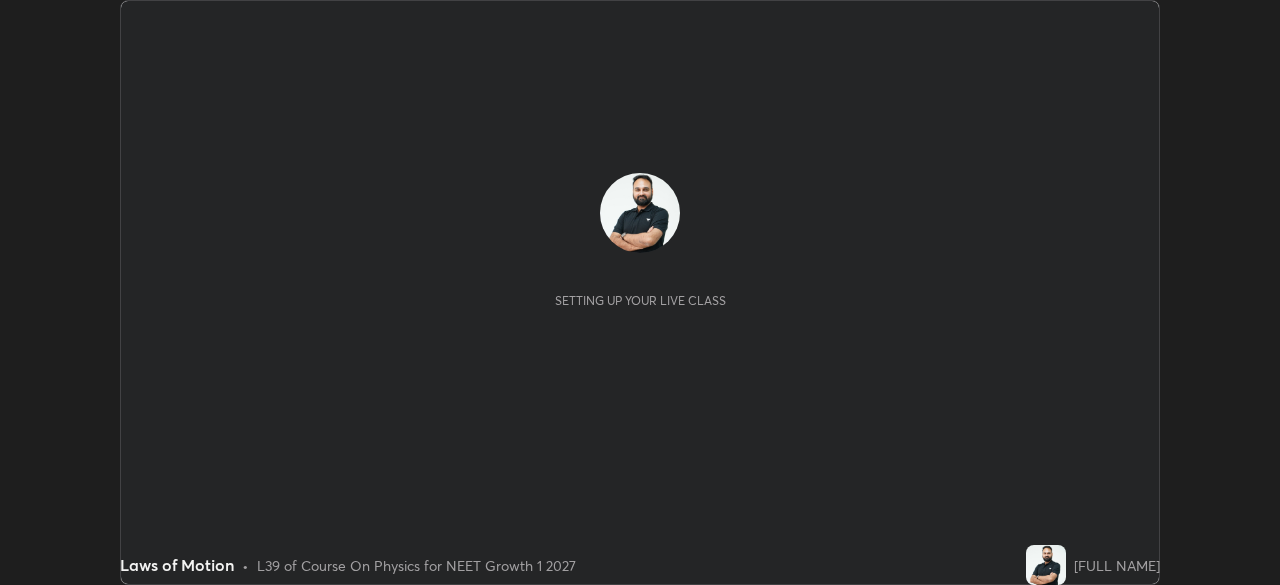 scroll, scrollTop: 0, scrollLeft: 0, axis: both 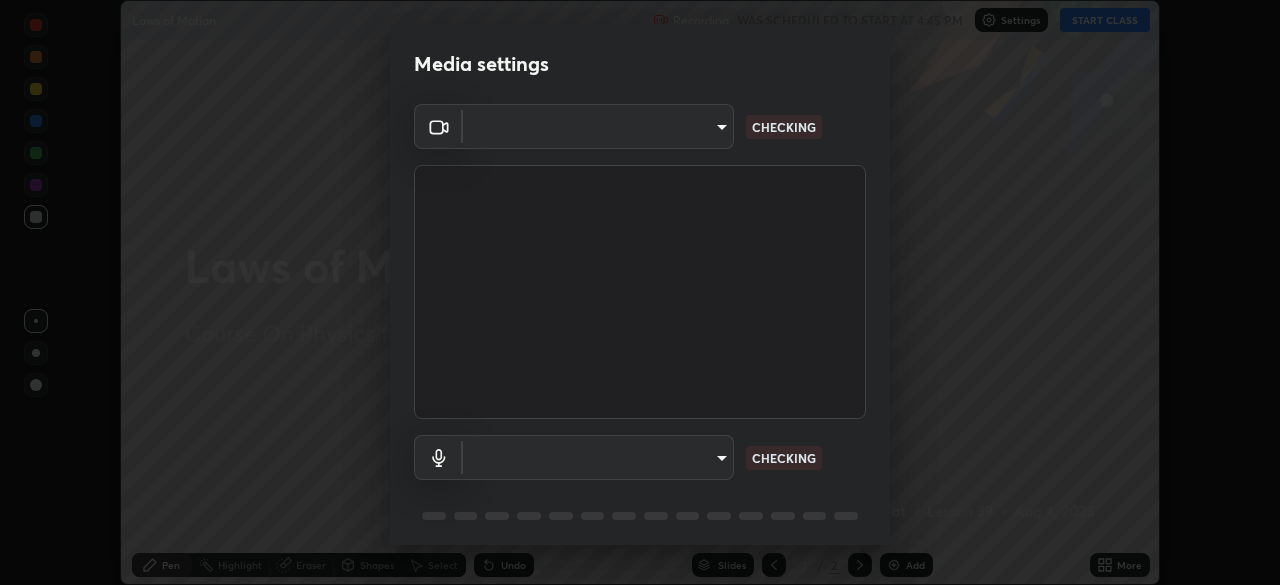 type on "0633fa418783a2cef1cf63d7b01a17792f21623441e32f2d120b756bdba59842" 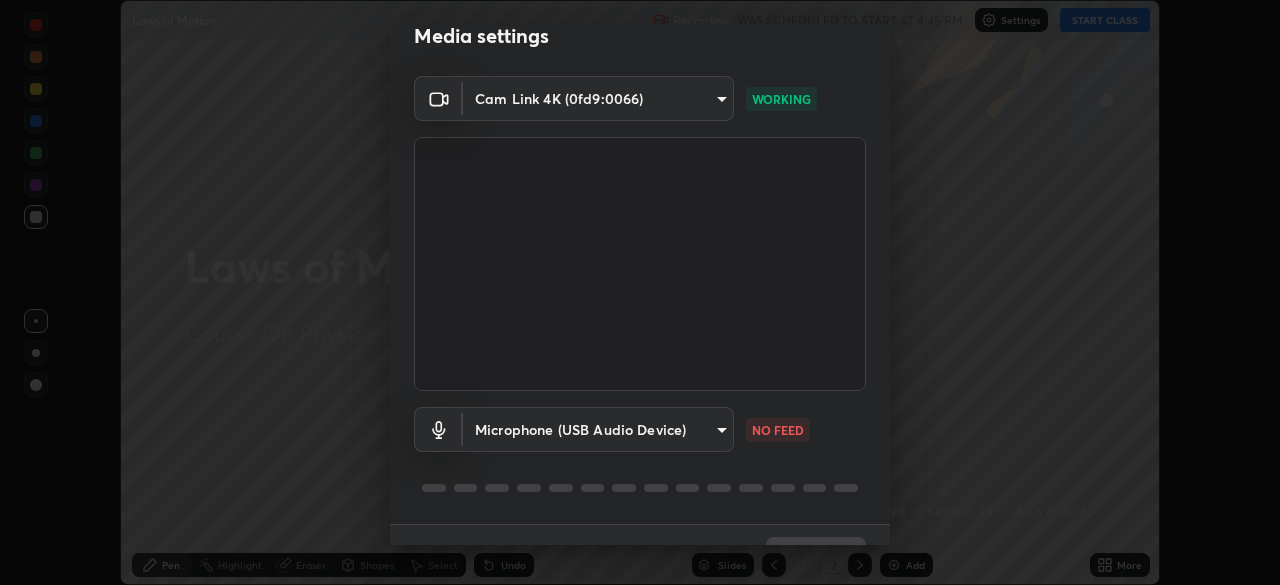 scroll, scrollTop: 71, scrollLeft: 0, axis: vertical 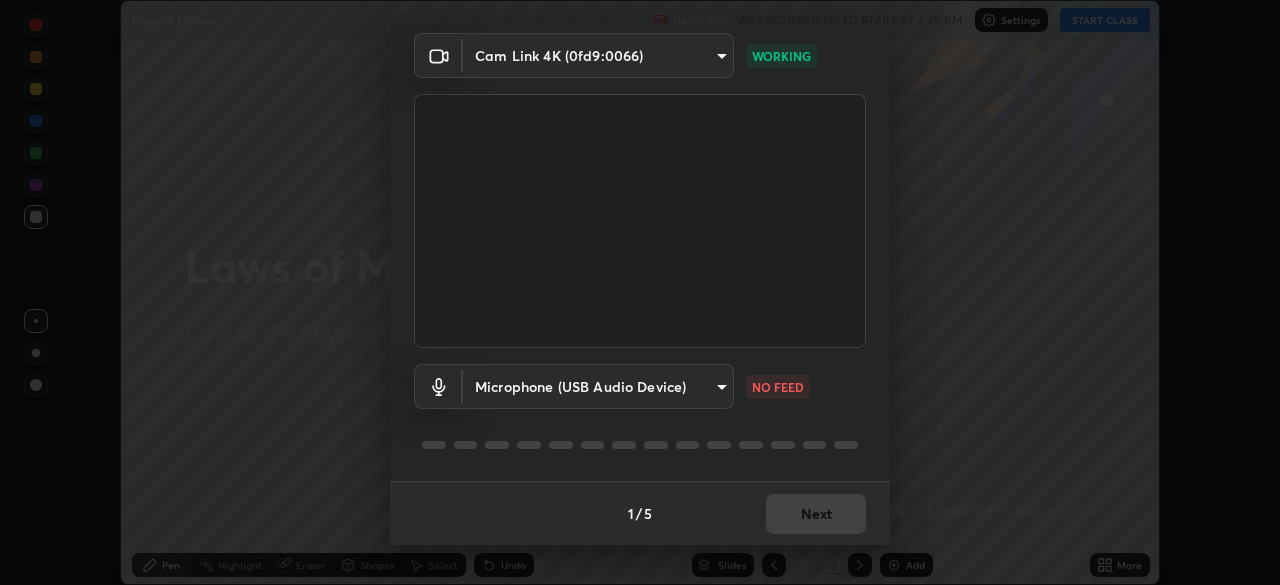 click on "Microphone (USB Audio Device) [HASH] NO FEED" at bounding box center (640, 414) 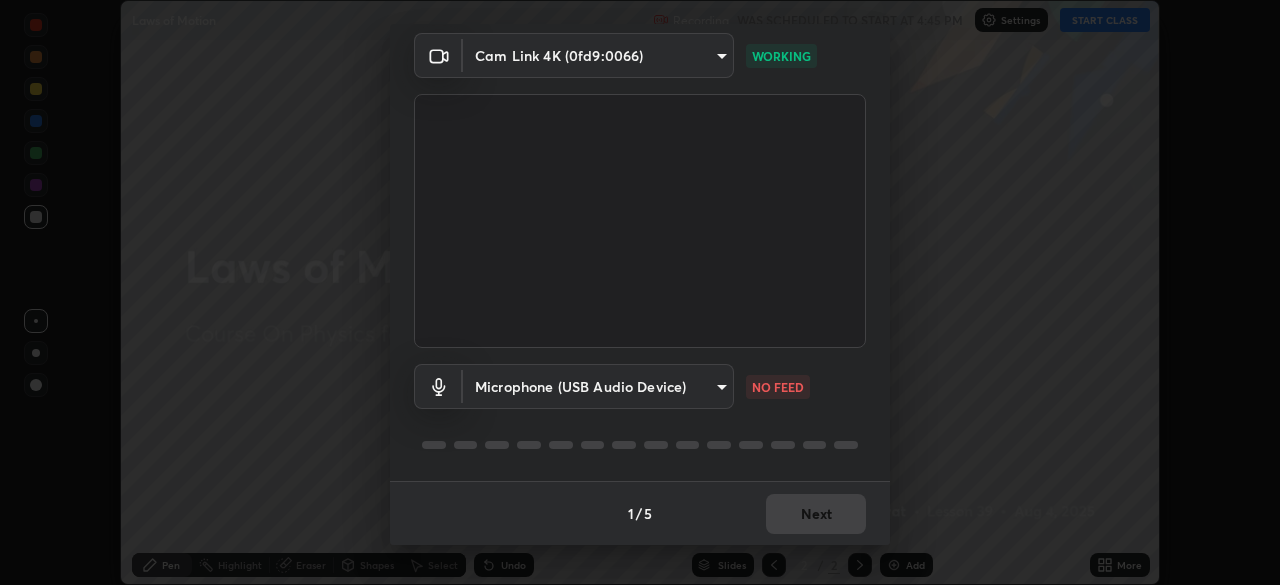 click on "Erase all Laws of Motion Recording WAS SCHEDULED TO START AT  4:45 PM Settings START CLASS Setting up your live class Laws of Motion • L39 of Course On Physics for NEET Growth 1 2027 [FULL NAME] Pen Highlight Eraser Shapes Select Undo Slides 2 / 2 Add More No doubts shared Encourage your learners to ask a doubt for better clarity Report an issue Reason for reporting Buffering Chat not working Audio - Video sync issue Educator video quality low ​ Attach an image Report Media settings Cam Link 4K (0fd9:0066) [HASH] WORKING Microphone (USB Audio Device) [HASH] NO FEED 1 / 5 Next" at bounding box center (640, 292) 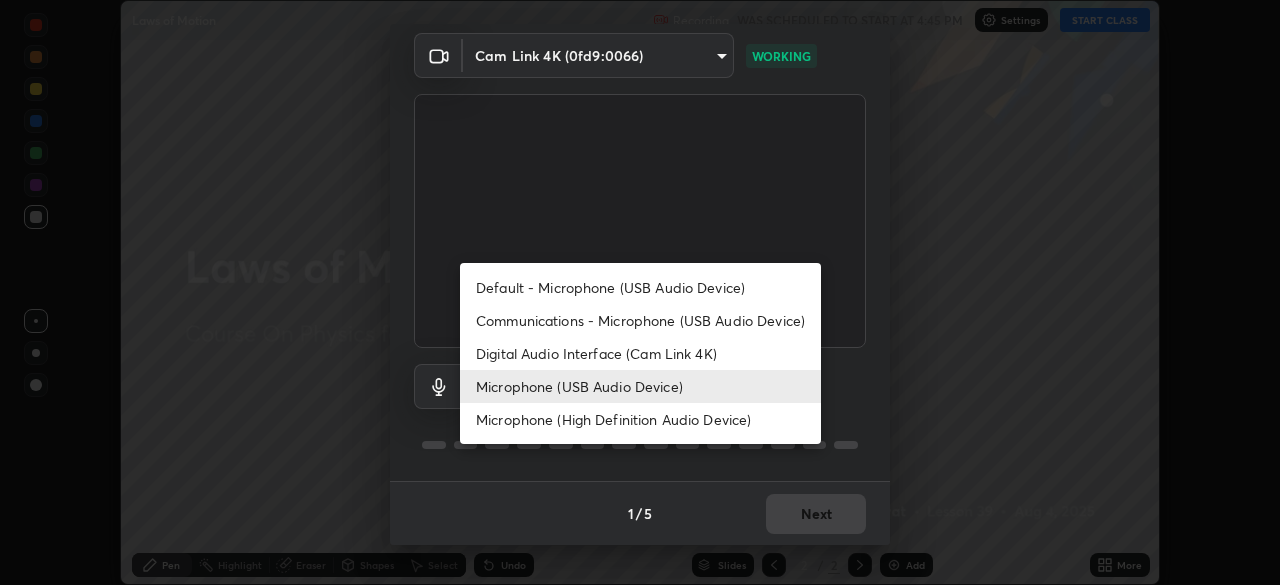 click on "Default - Microphone (USB Audio Device)" at bounding box center [640, 287] 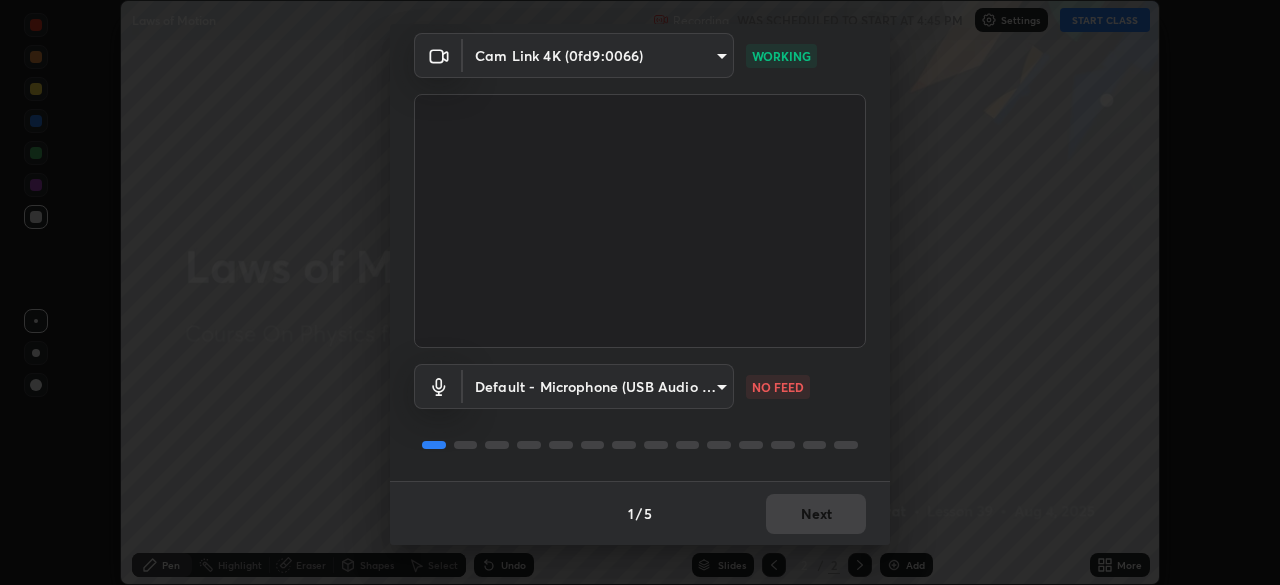 click on "Default - Microphone (USB Audio Device) default NO FEED" at bounding box center [640, 386] 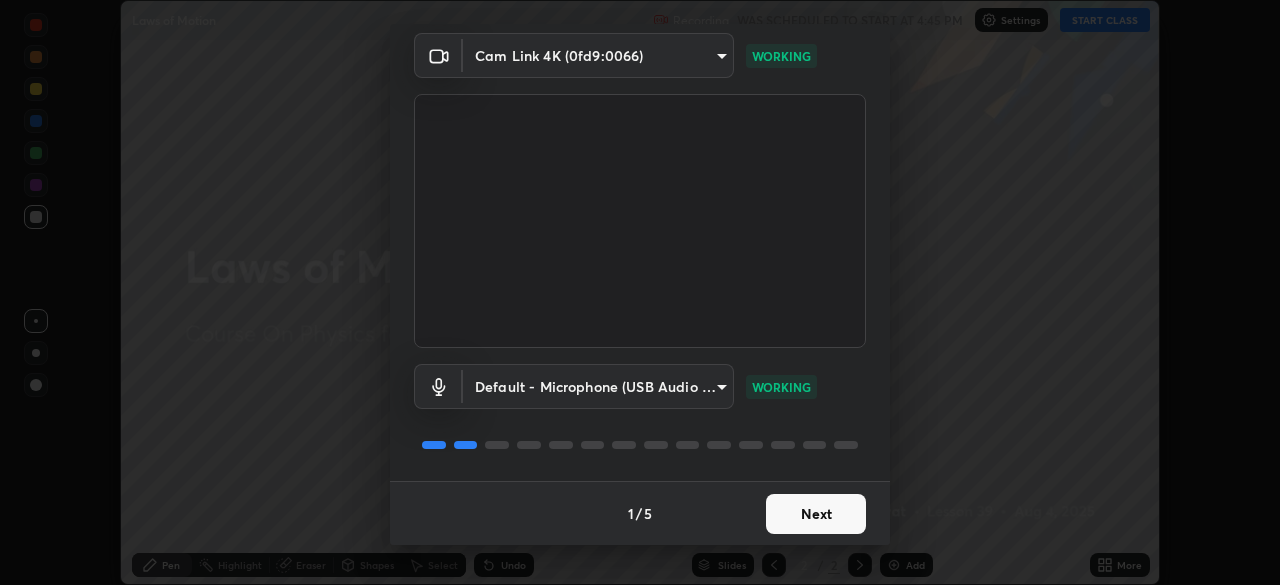 scroll, scrollTop: 56, scrollLeft: 0, axis: vertical 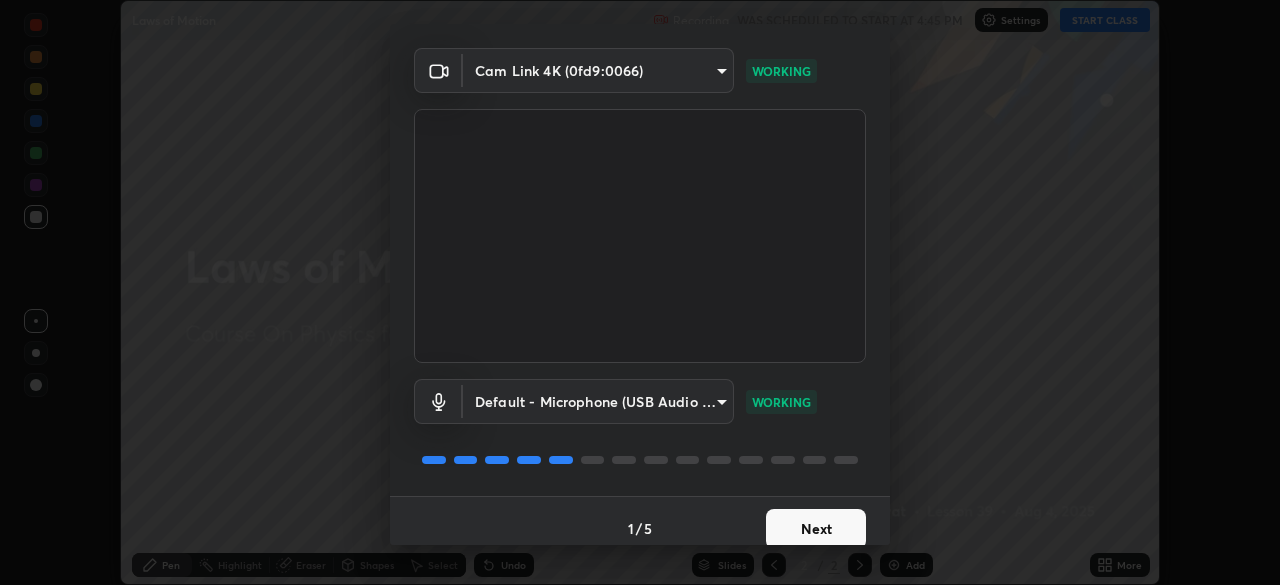 click on "Next" at bounding box center (816, 529) 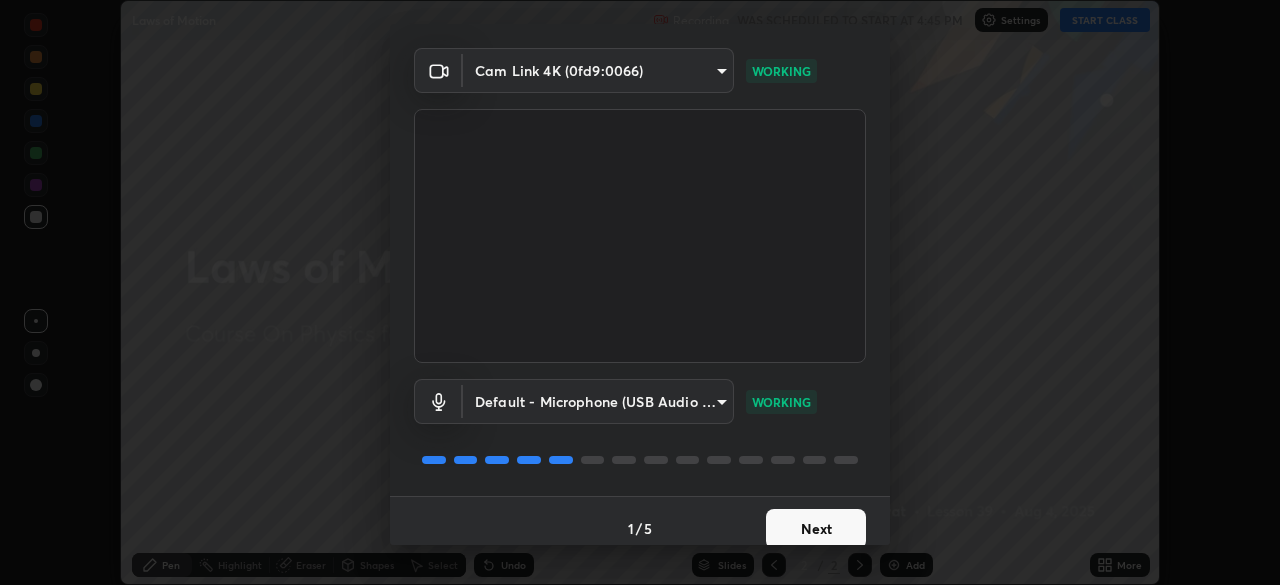 scroll, scrollTop: 0, scrollLeft: 0, axis: both 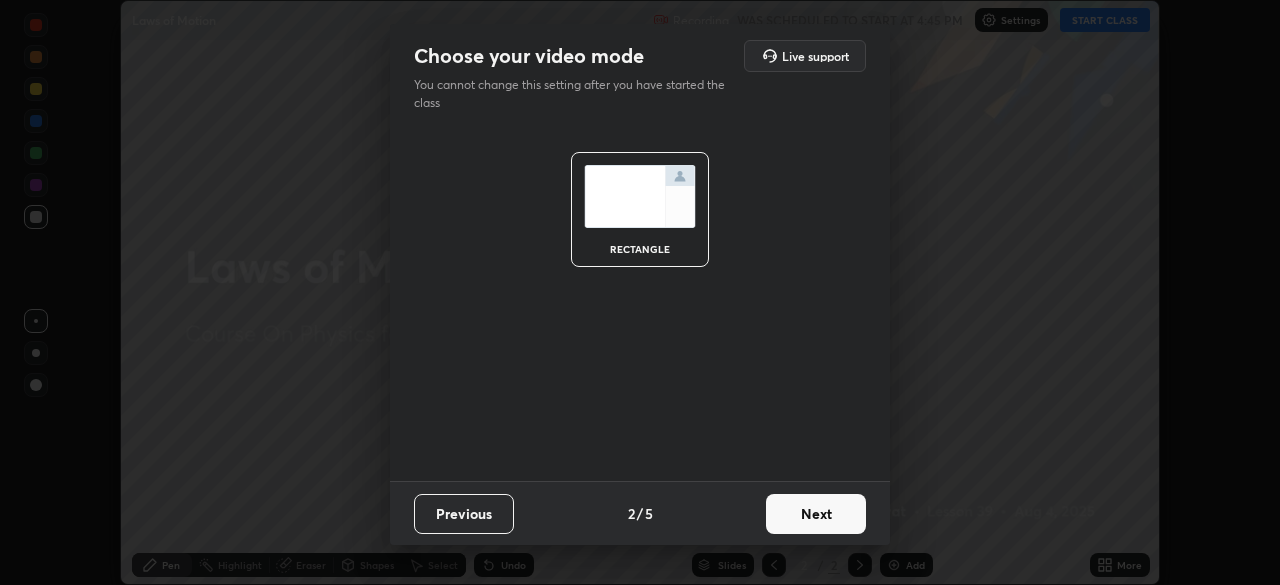 click on "Next" at bounding box center [816, 514] 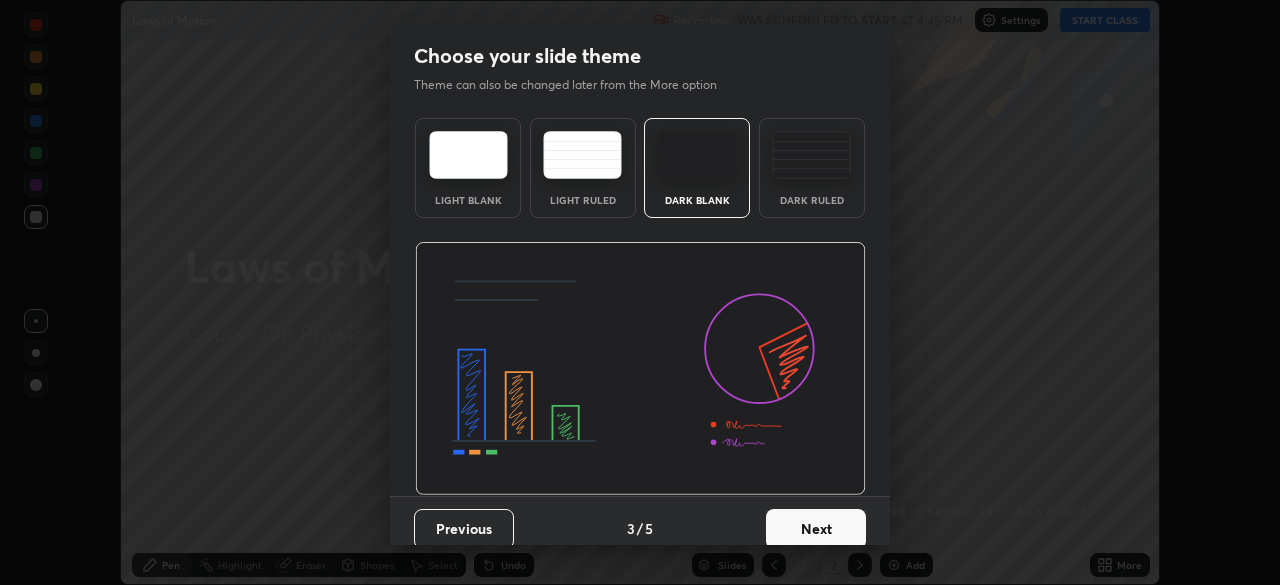 click on "Next" at bounding box center [816, 529] 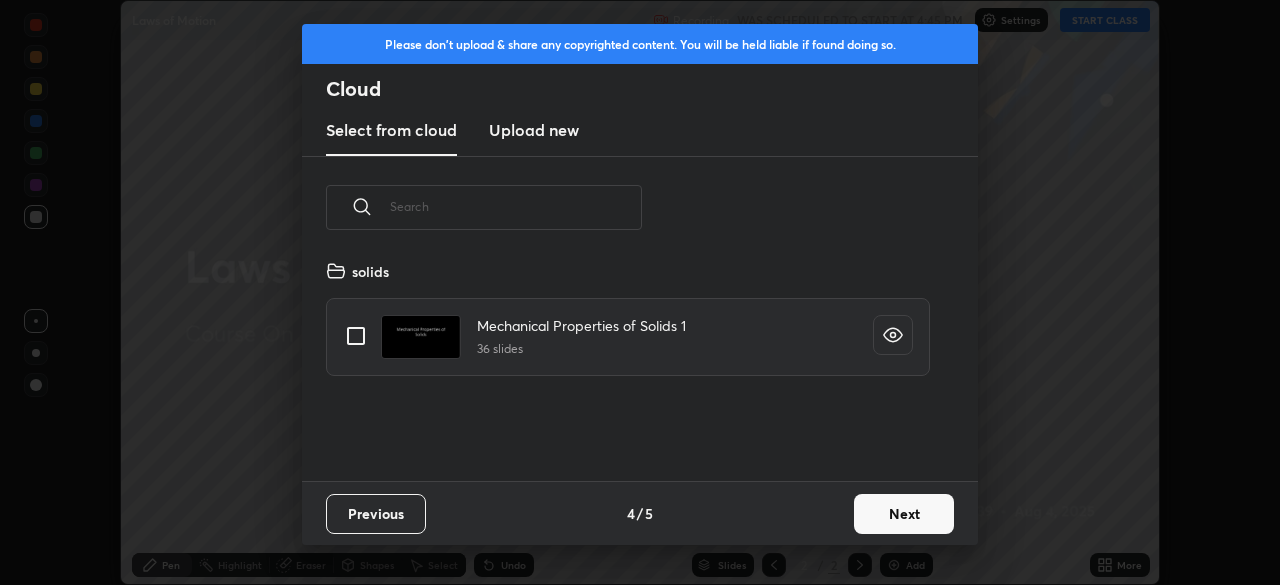 scroll, scrollTop: 7, scrollLeft: 11, axis: both 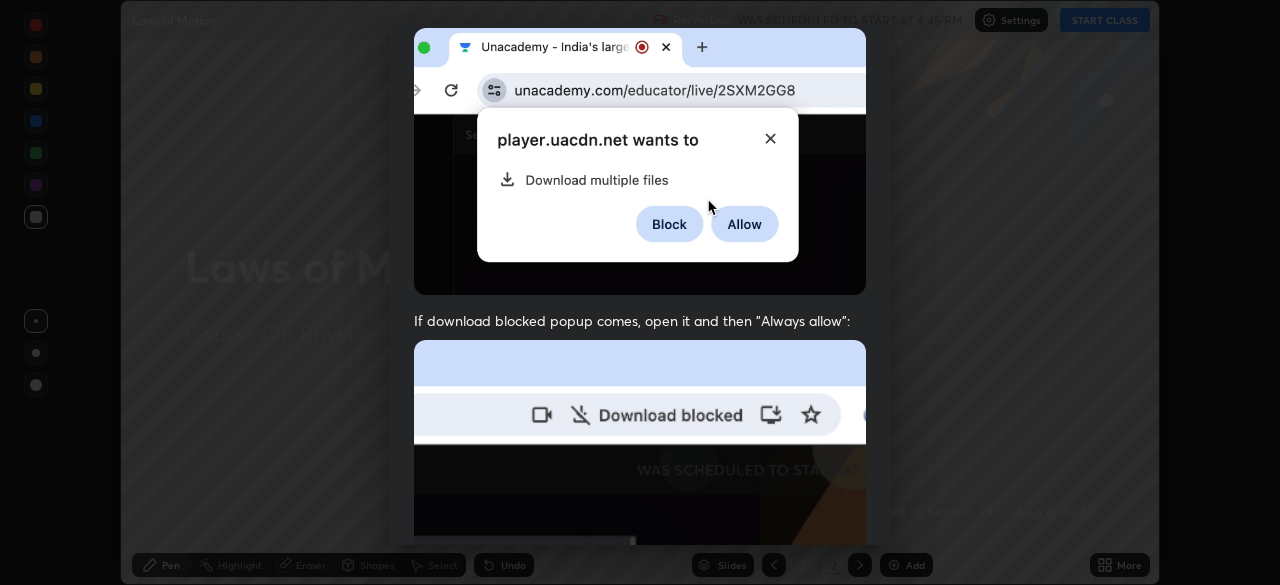 click on "Allow "Download multiple files" if prompted: If download blocked popup comes, open it and then "Always allow": I agree that if I don't provide required permissions, class recording will not be generated" at bounding box center (640, 420) 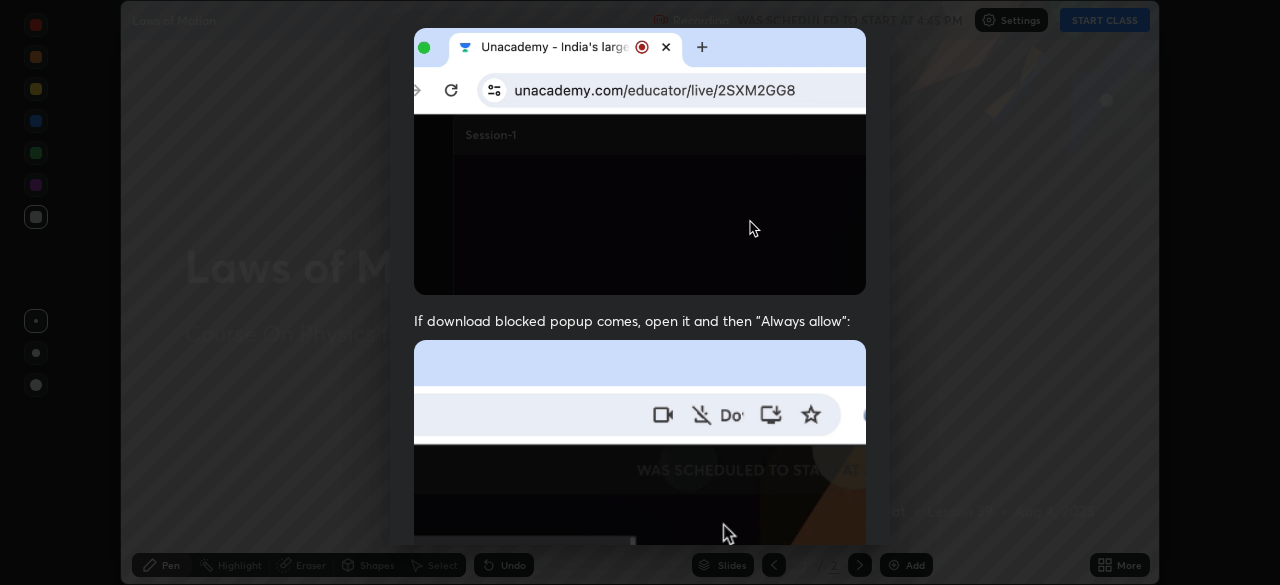 click on "Allow "Download multiple files" if prompted: If download blocked popup comes, open it and then "Always allow": I agree that if I don't provide required permissions, class recording will not be generated" at bounding box center (640, 420) 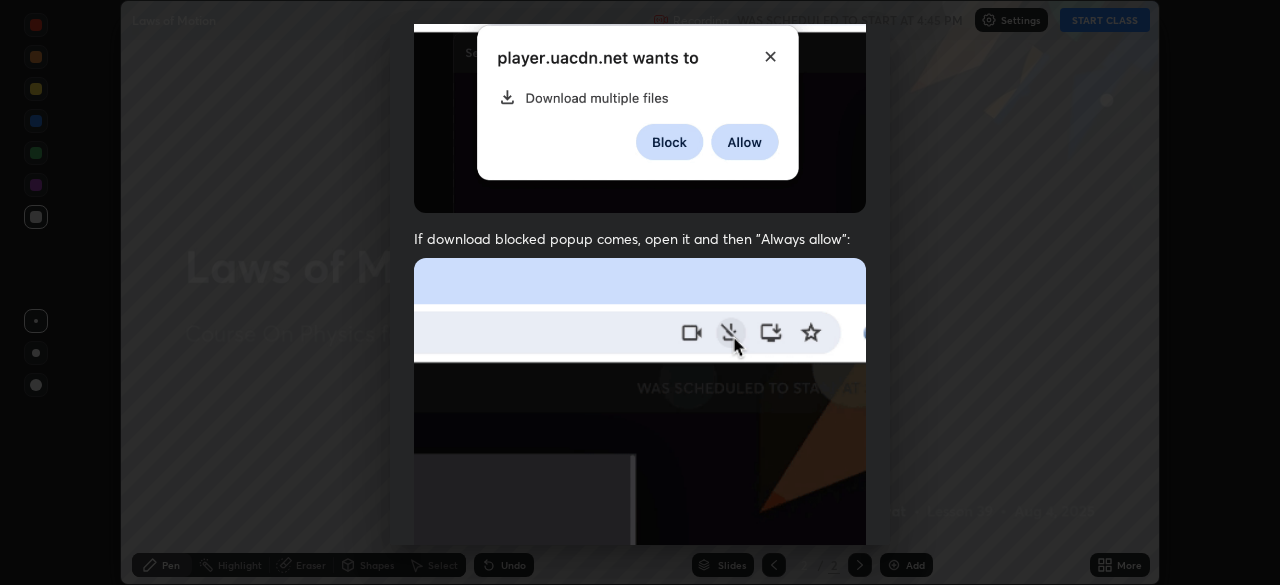 click on "Allow "Download multiple files" if prompted: If download blocked popup comes, open it and then "Always allow": I agree that if I don't provide required permissions, class recording will not be generated" at bounding box center (640, 338) 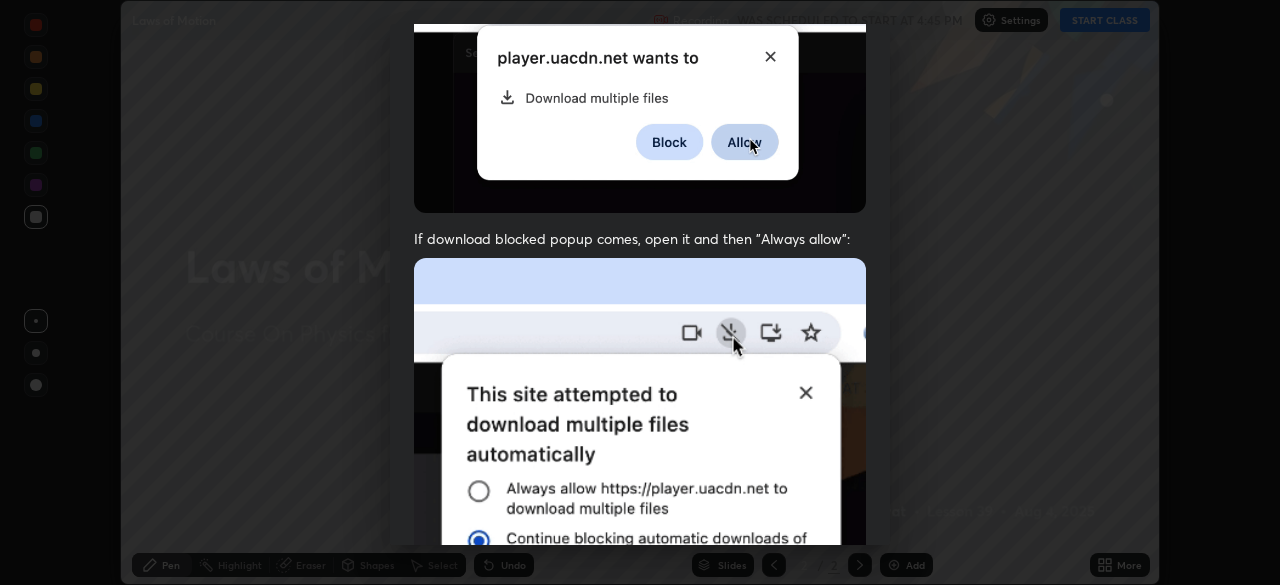 click on "Allow "Download multiple files" if prompted: If download blocked popup comes, open it and then "Always allow": I agree that if I don't provide required permissions, class recording will not be generated" at bounding box center [640, 338] 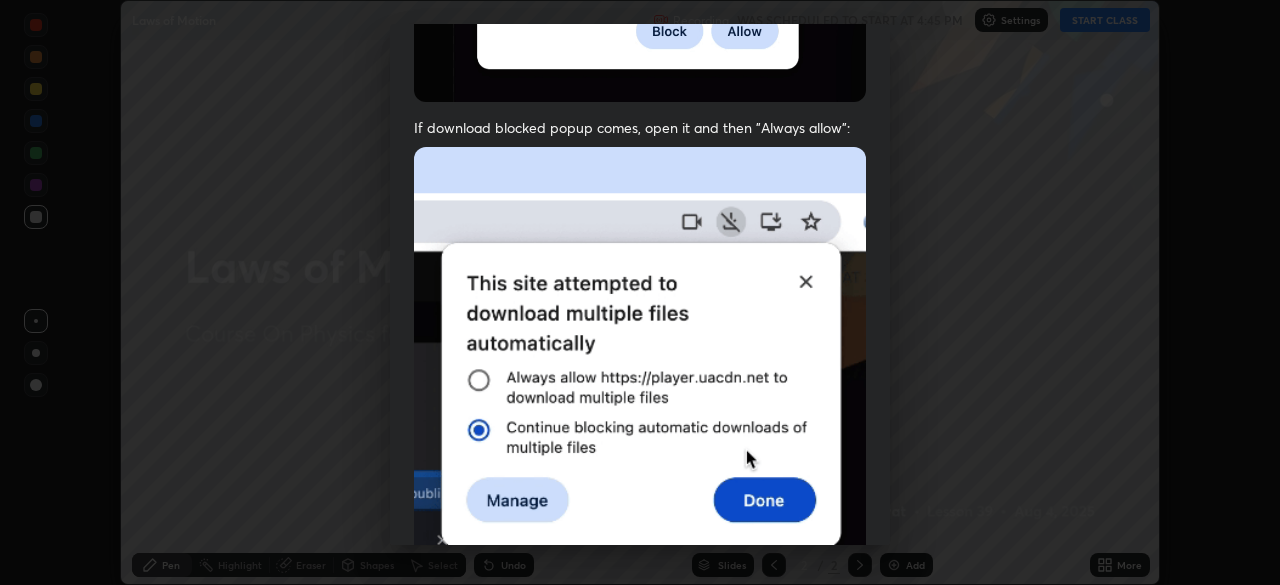 click on "Allow "Download multiple files" if prompted: If download blocked popup comes, open it and then "Always allow": I agree that if I don't provide required permissions, class recording will not be generated" at bounding box center (640, 227) 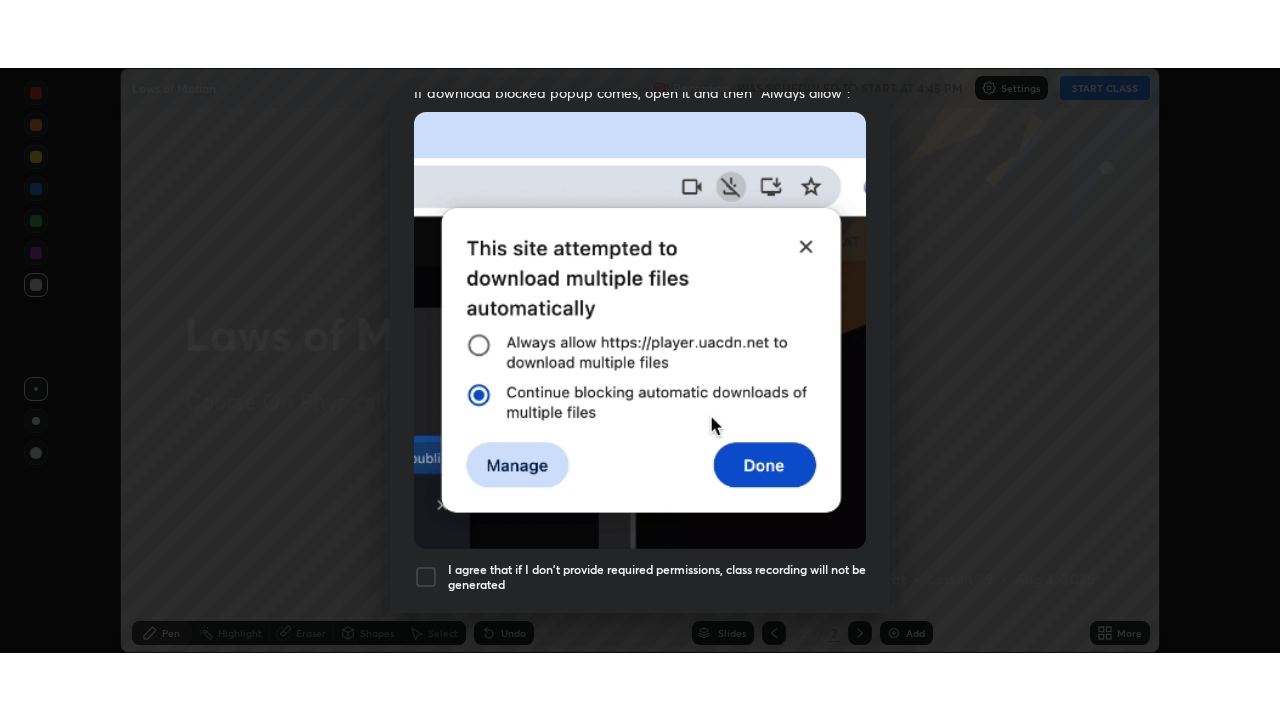 scroll, scrollTop: 479, scrollLeft: 0, axis: vertical 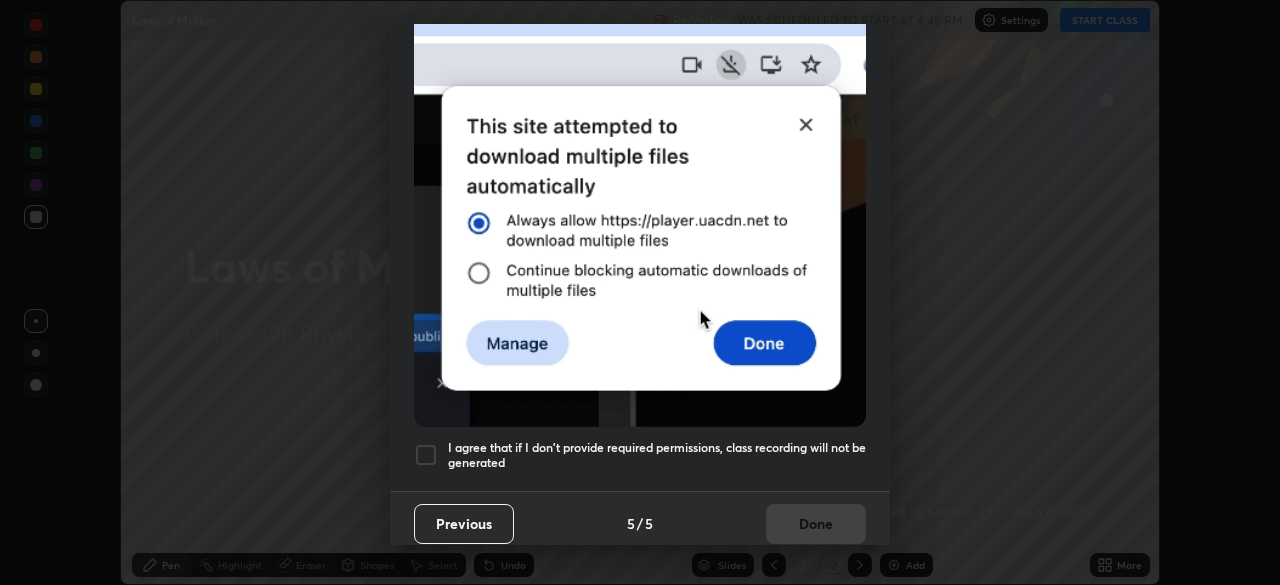 click on "I agree that if I don't provide required permissions, class recording will not be generated" at bounding box center [657, 455] 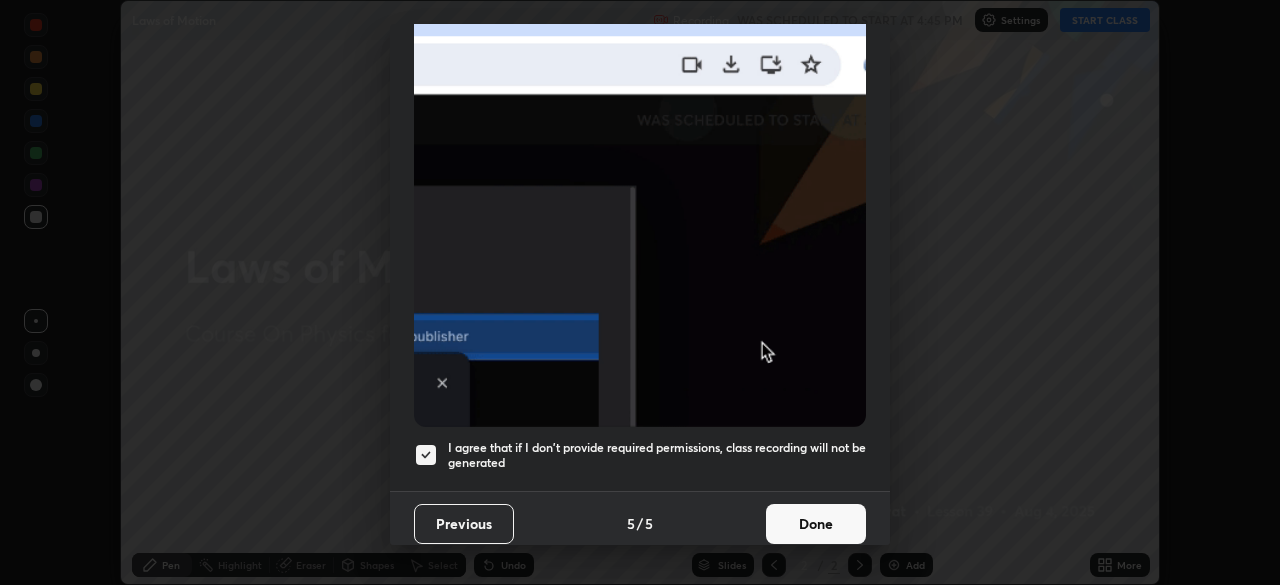 click on "Done" at bounding box center (816, 524) 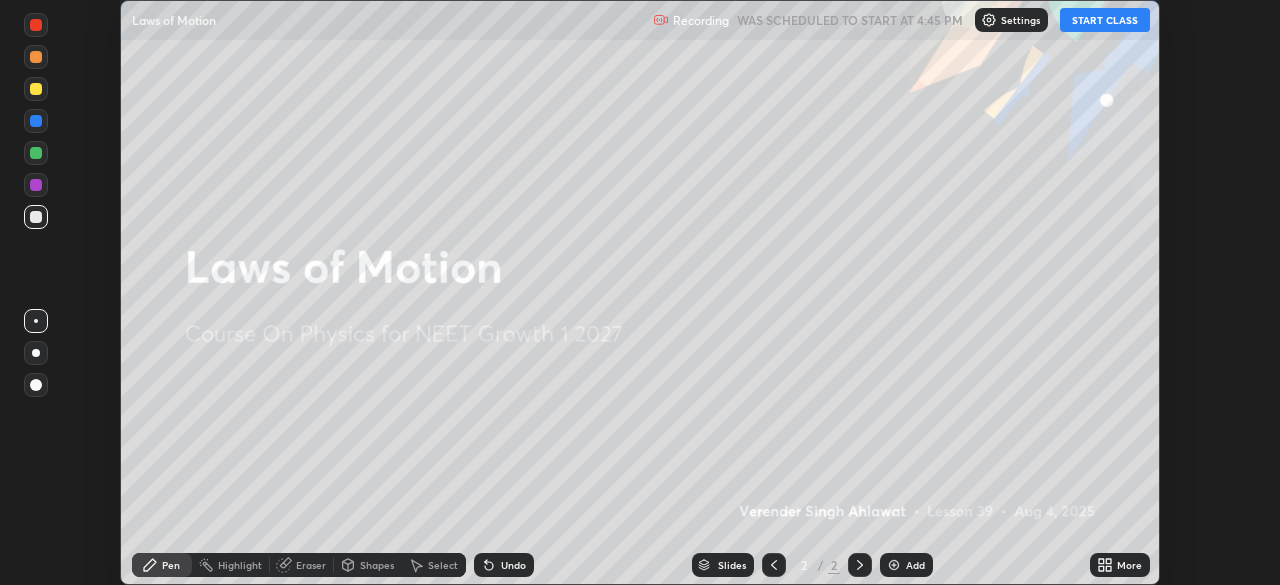 click on "More" at bounding box center [1120, 565] 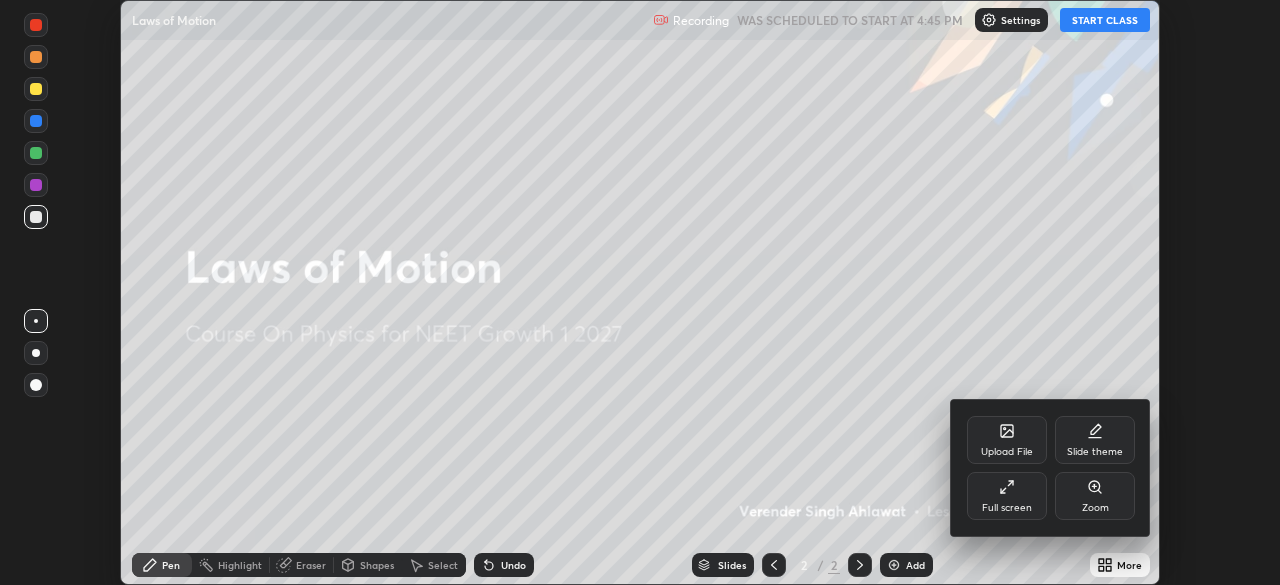 click 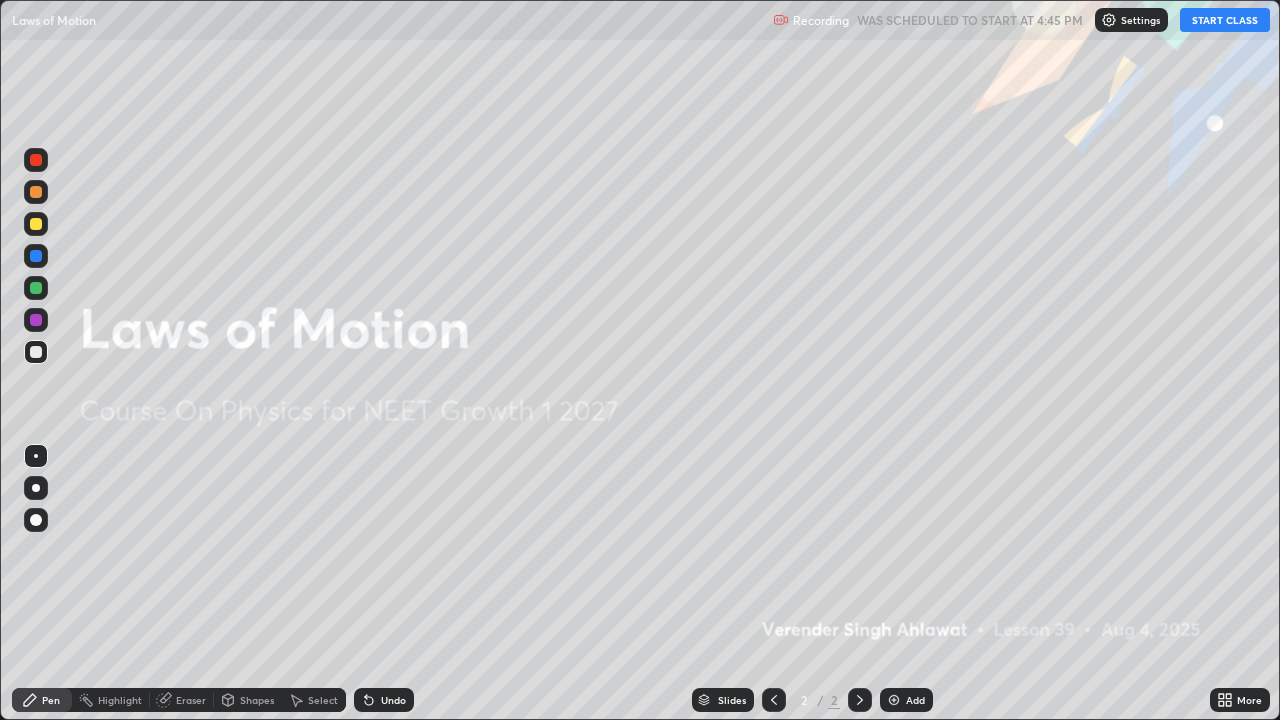 scroll, scrollTop: 99280, scrollLeft: 98720, axis: both 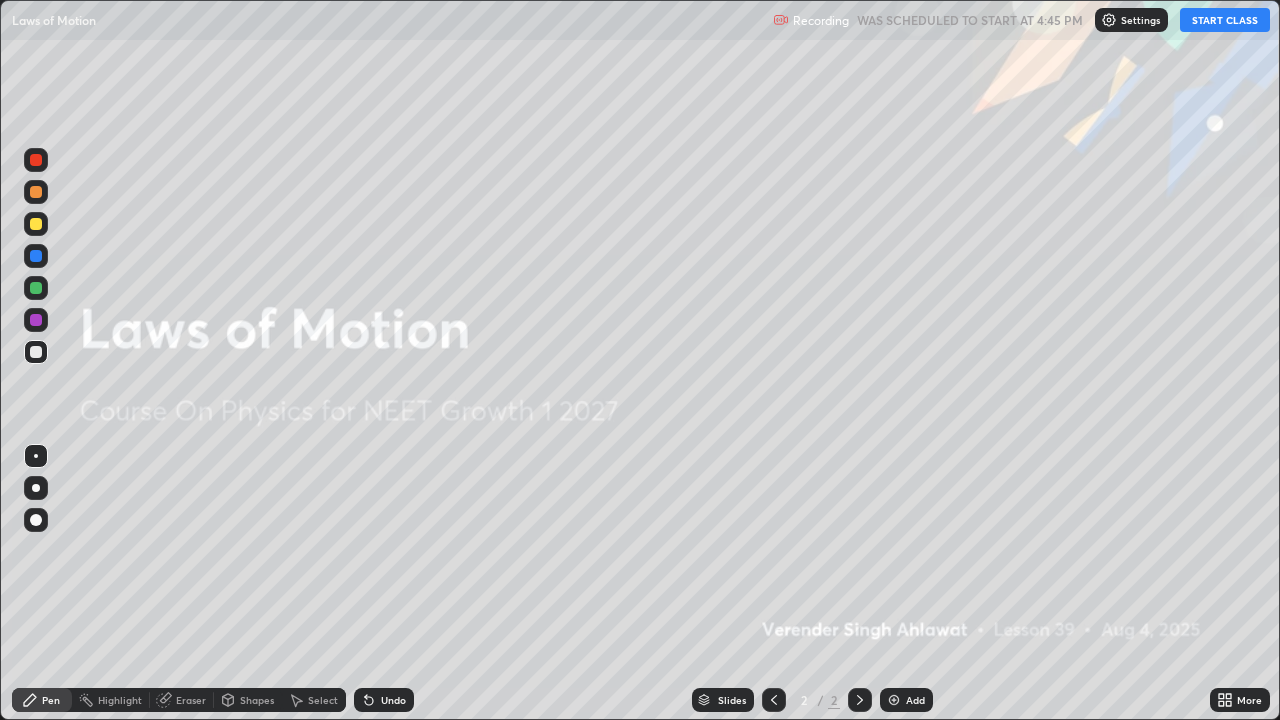 click on "START CLASS" at bounding box center (1225, 20) 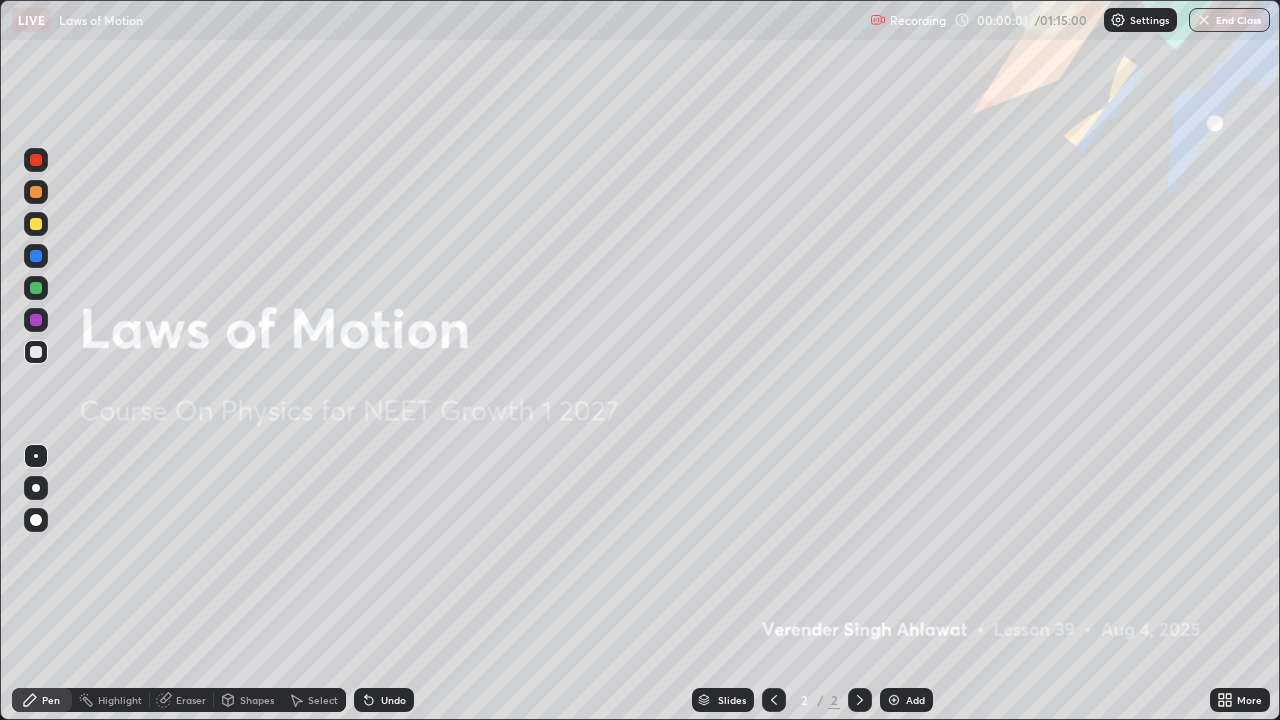 click on "Add" at bounding box center (906, 700) 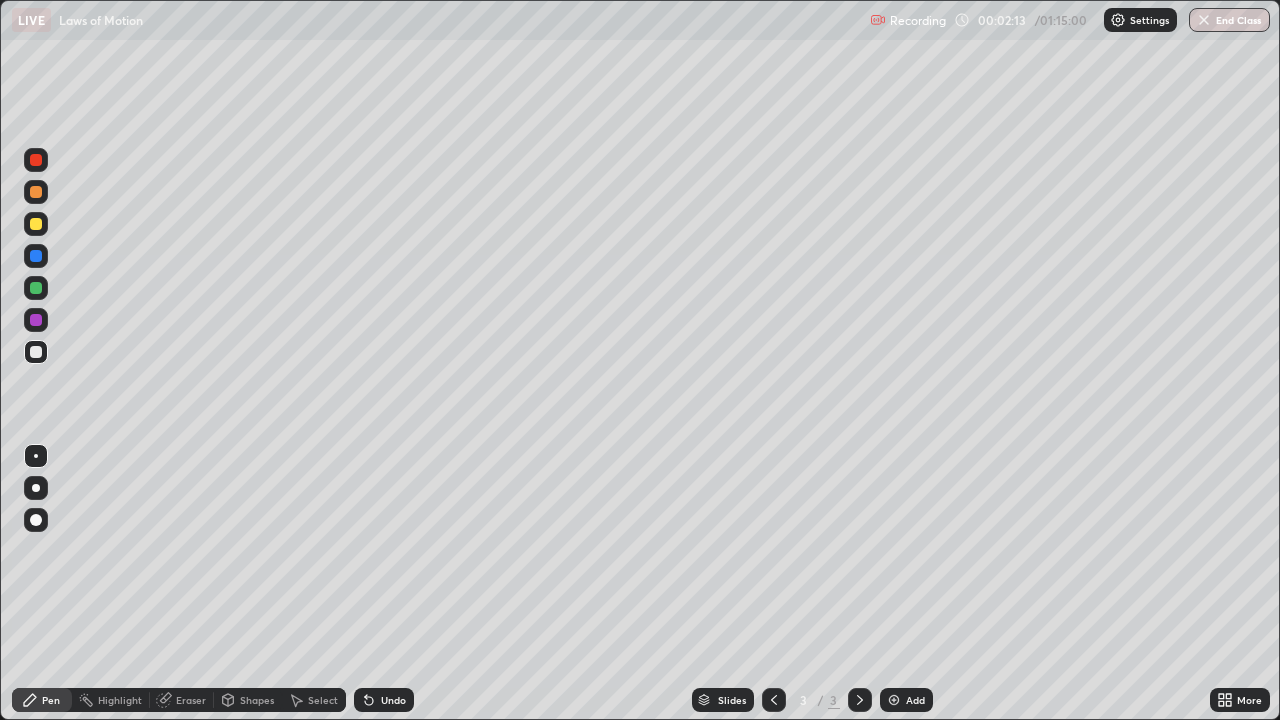 click on "Undo" at bounding box center (393, 700) 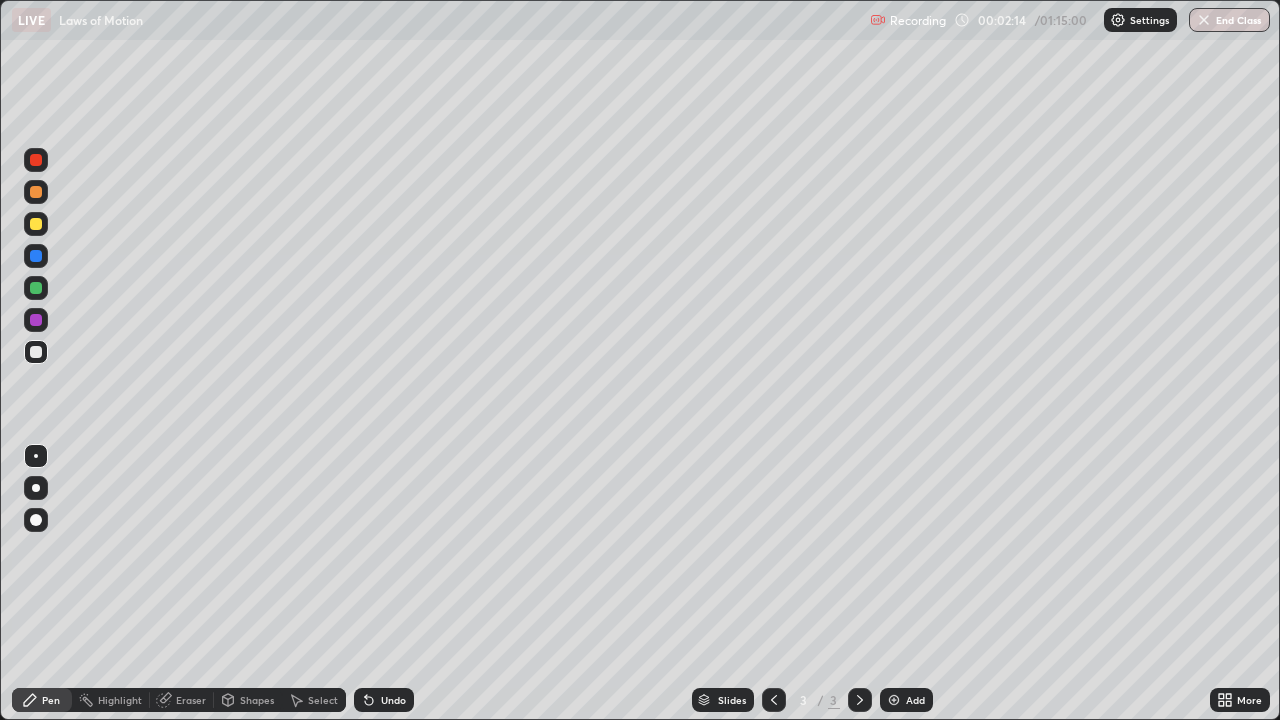 click on "Undo" at bounding box center [393, 700] 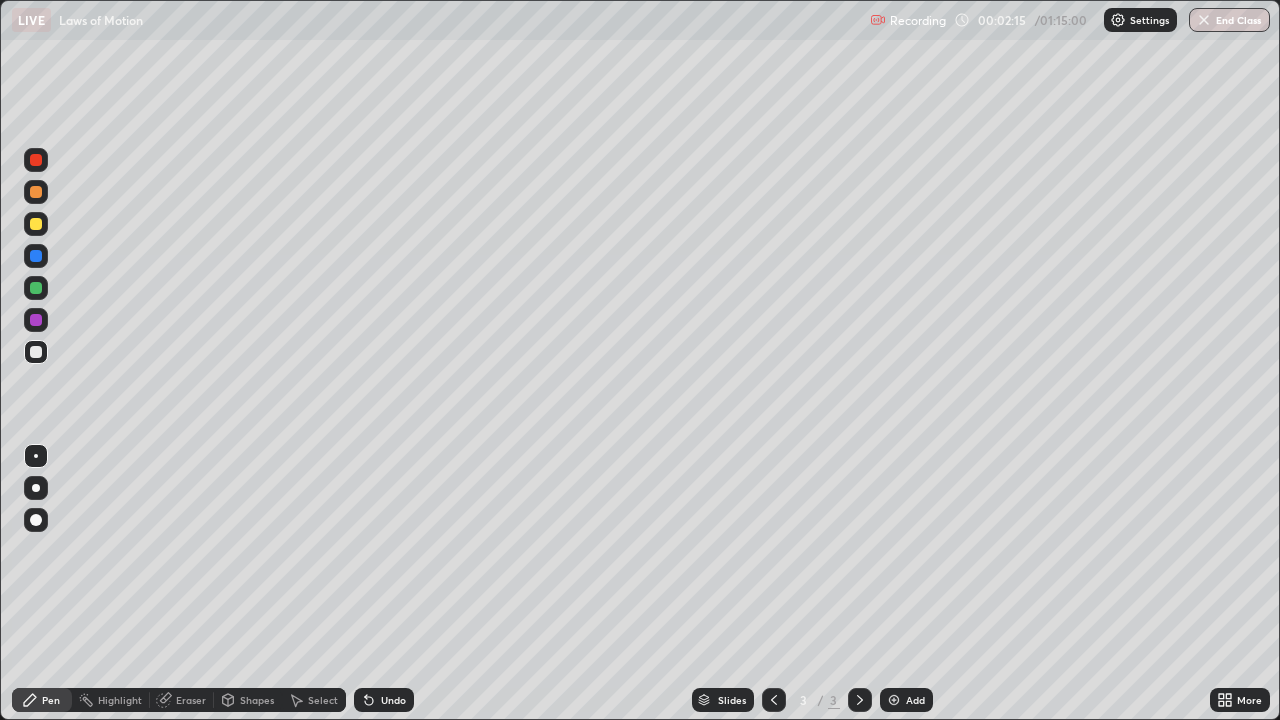 click on "Undo" at bounding box center (393, 700) 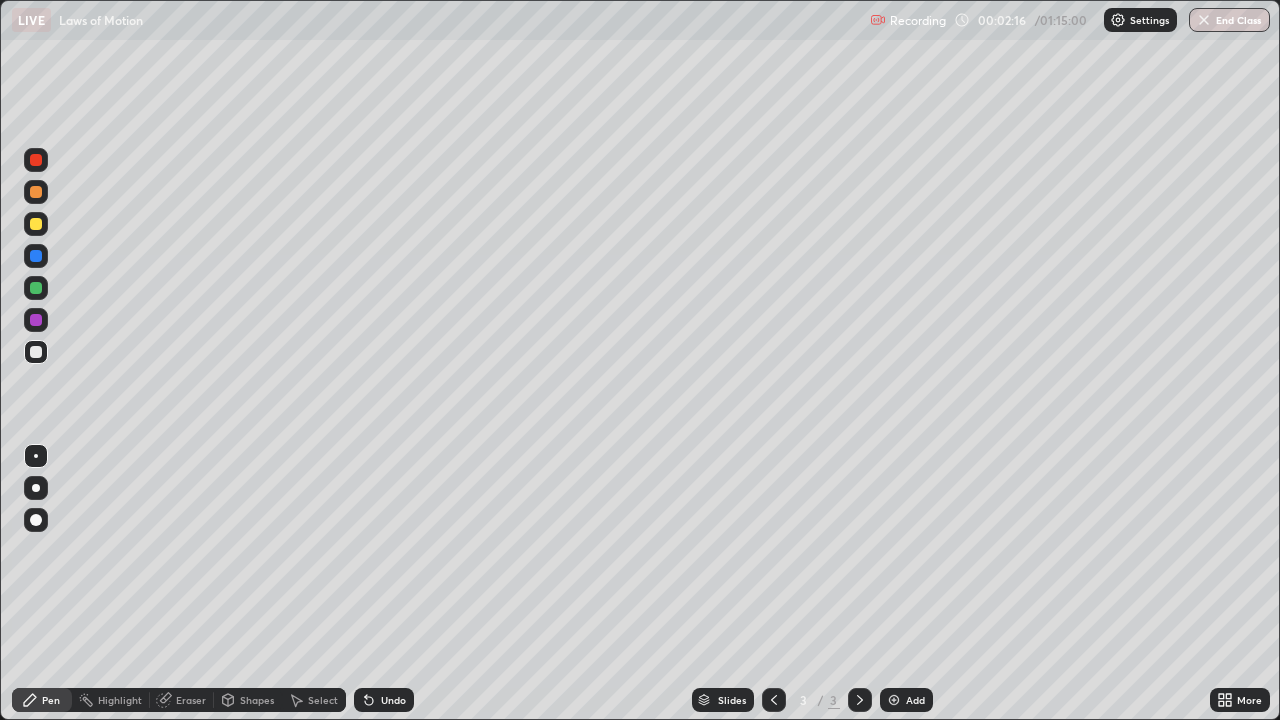 click on "Undo" at bounding box center [393, 700] 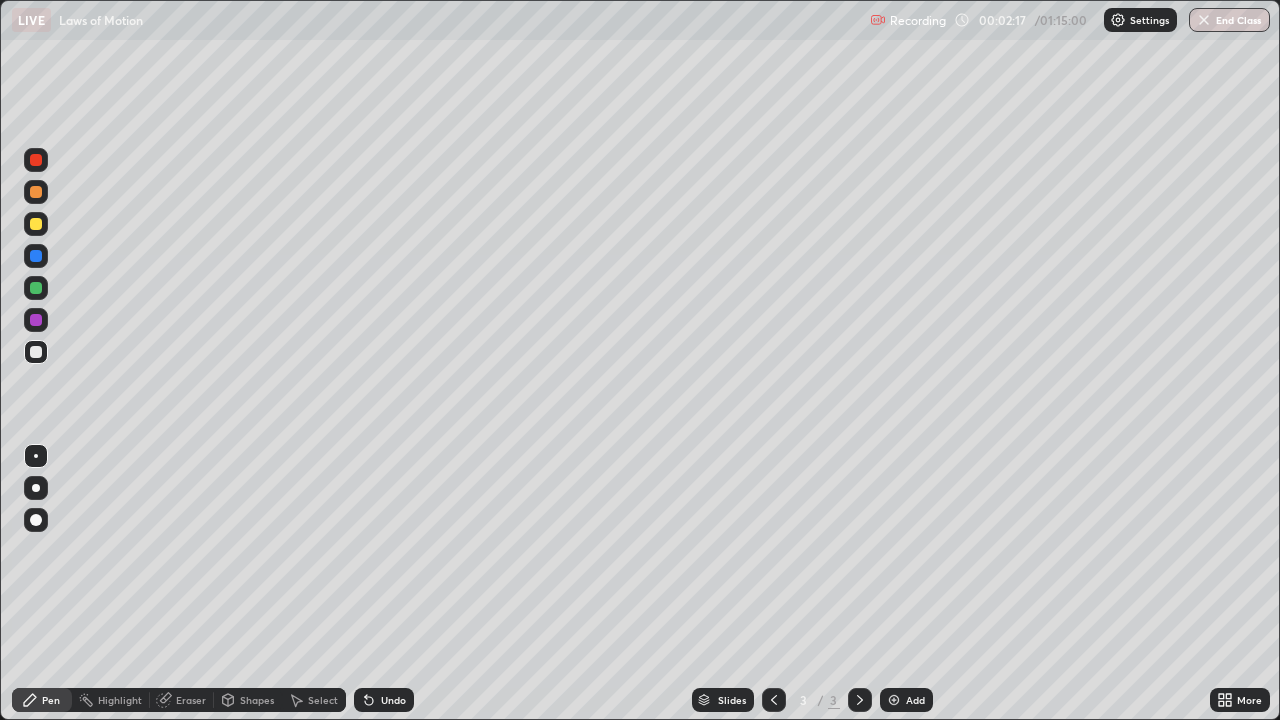 click on "Undo" at bounding box center (384, 700) 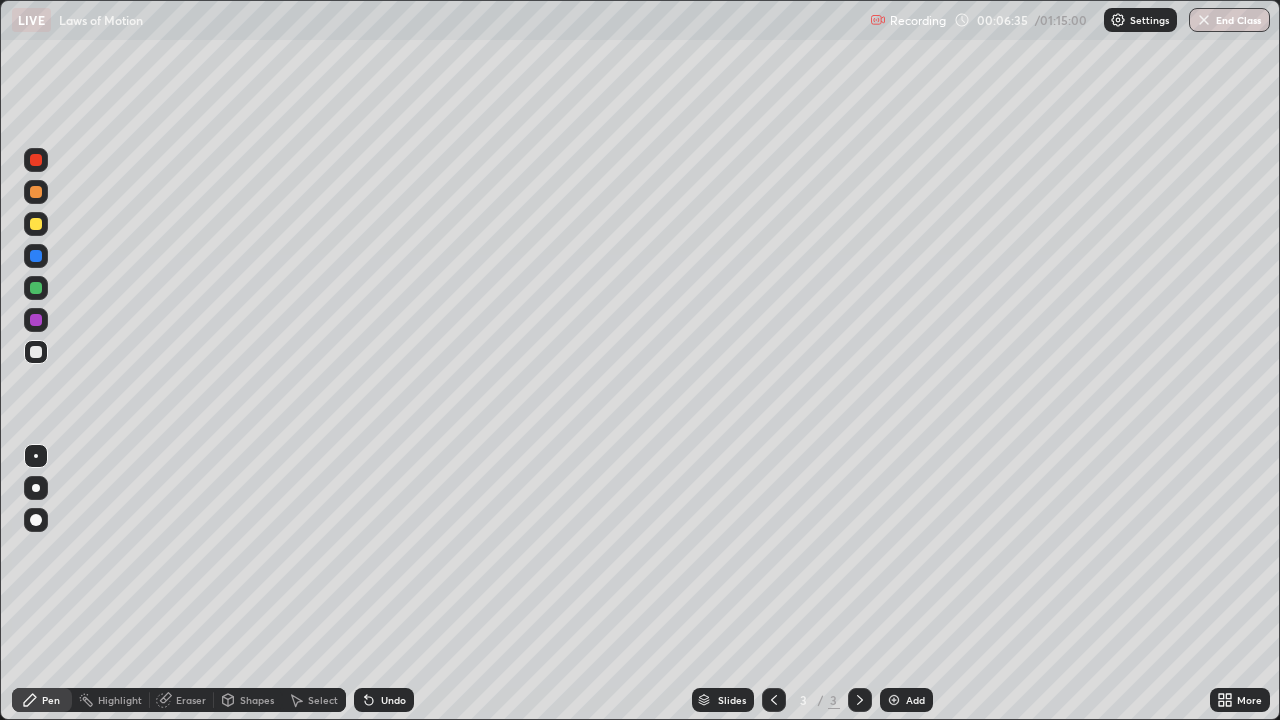 click at bounding box center (36, 224) 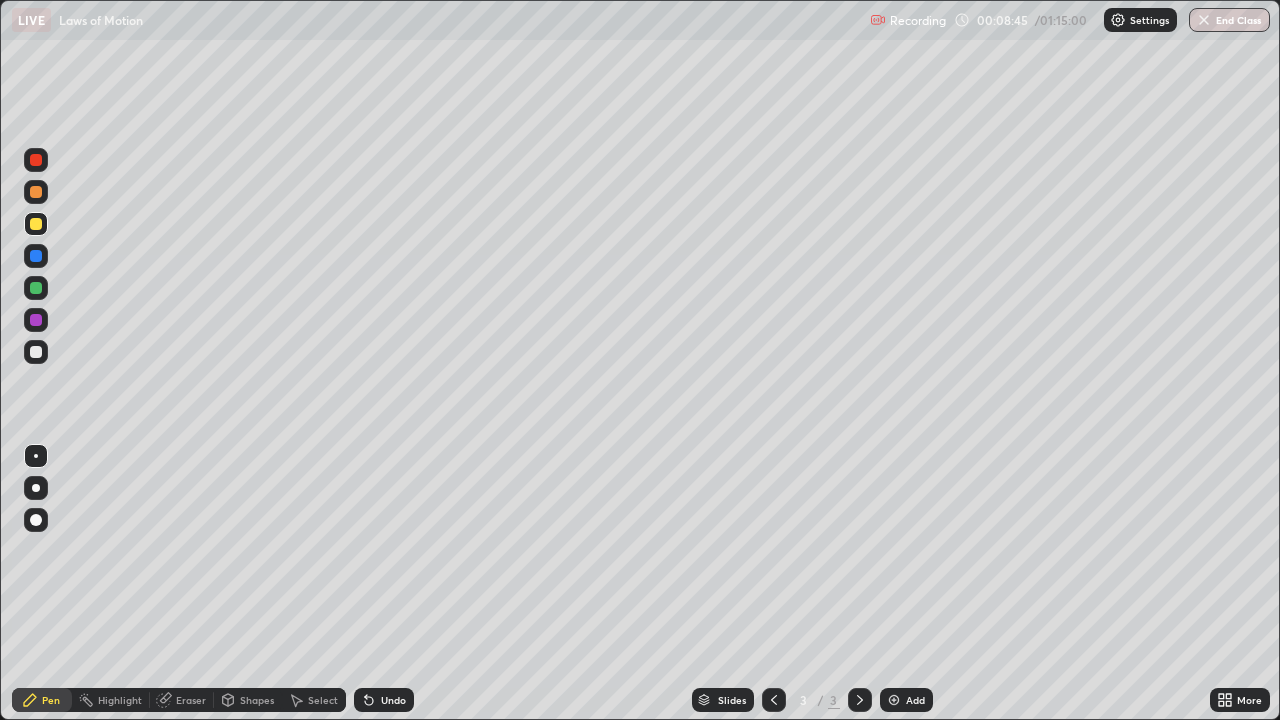 click on "Add" at bounding box center [915, 700] 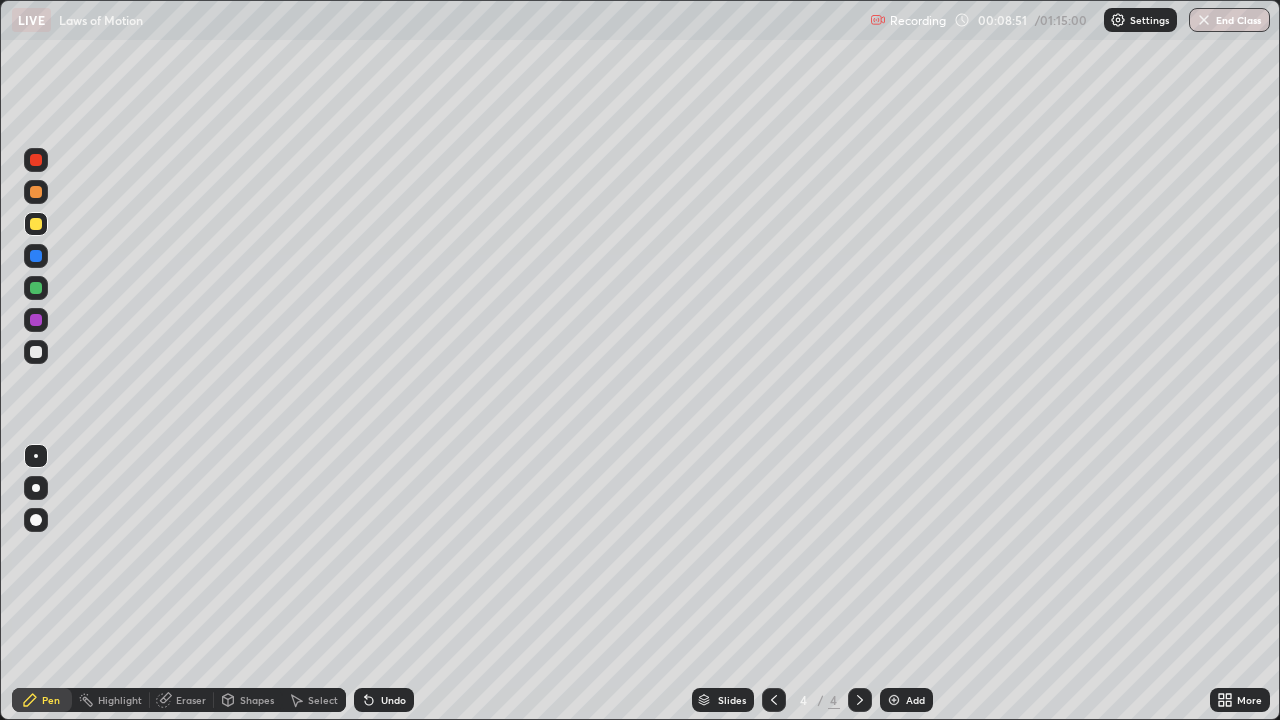 click at bounding box center [36, 352] 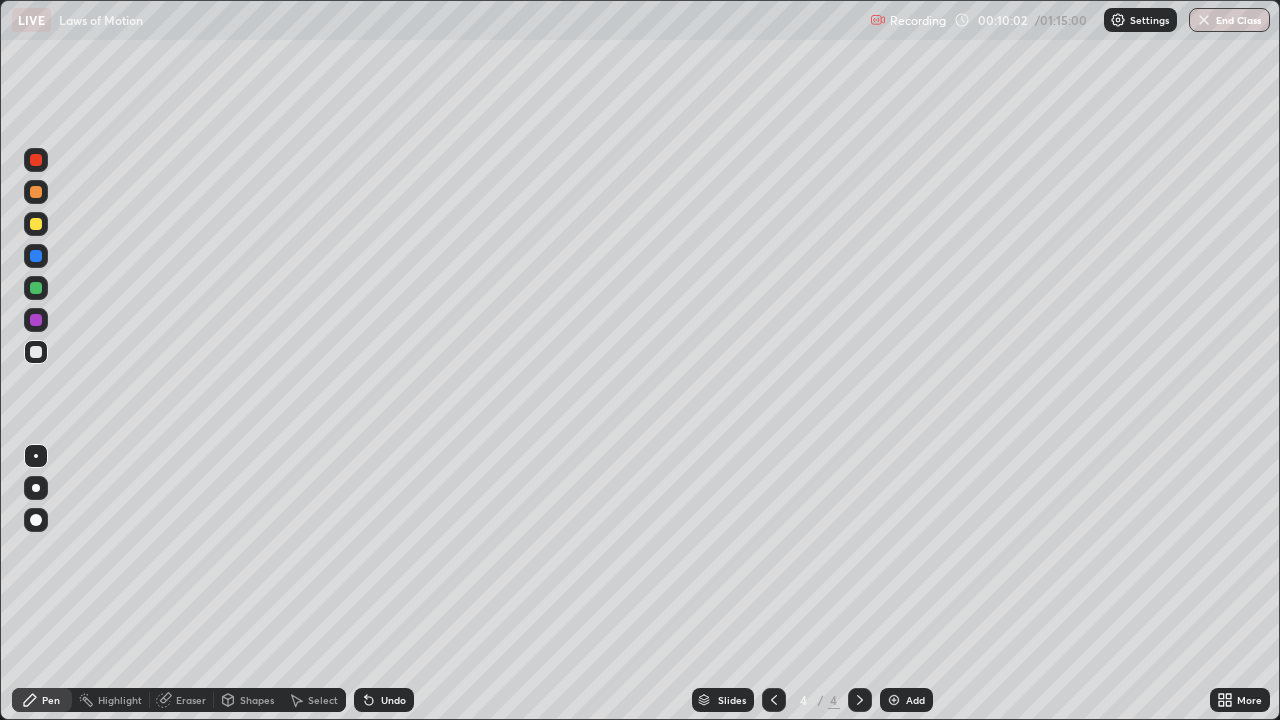 click at bounding box center [36, 288] 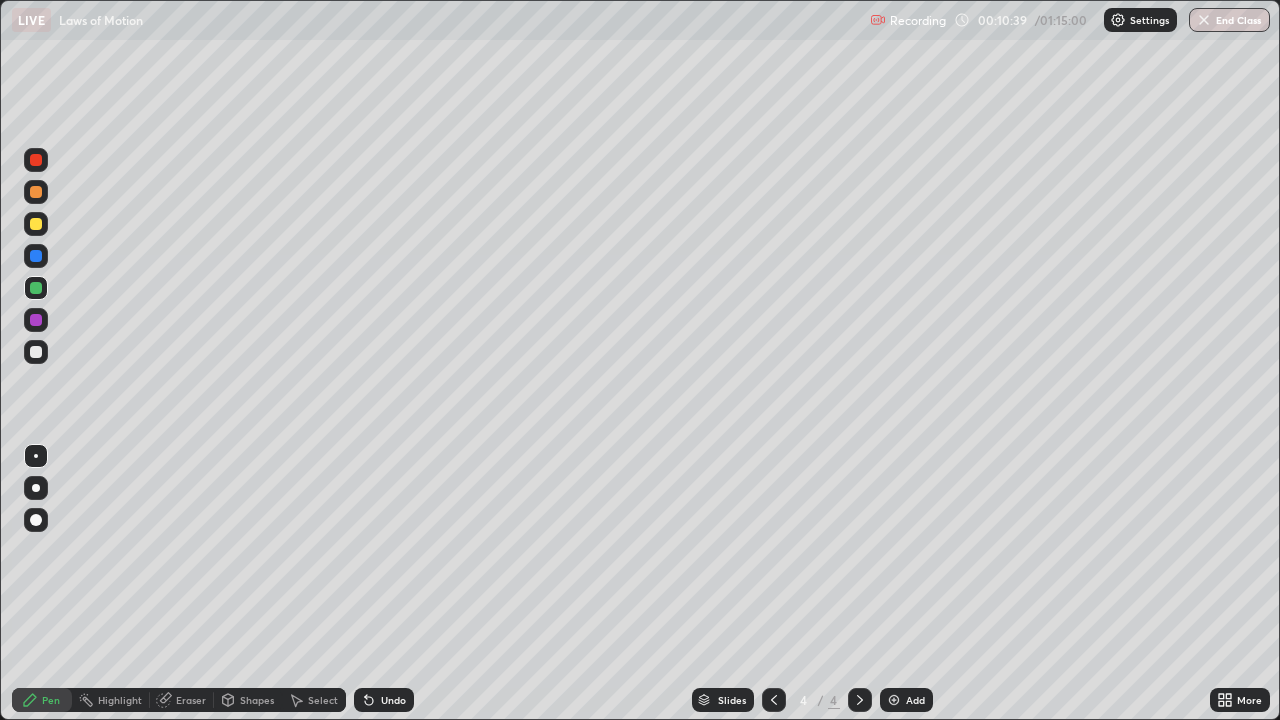 click at bounding box center (36, 352) 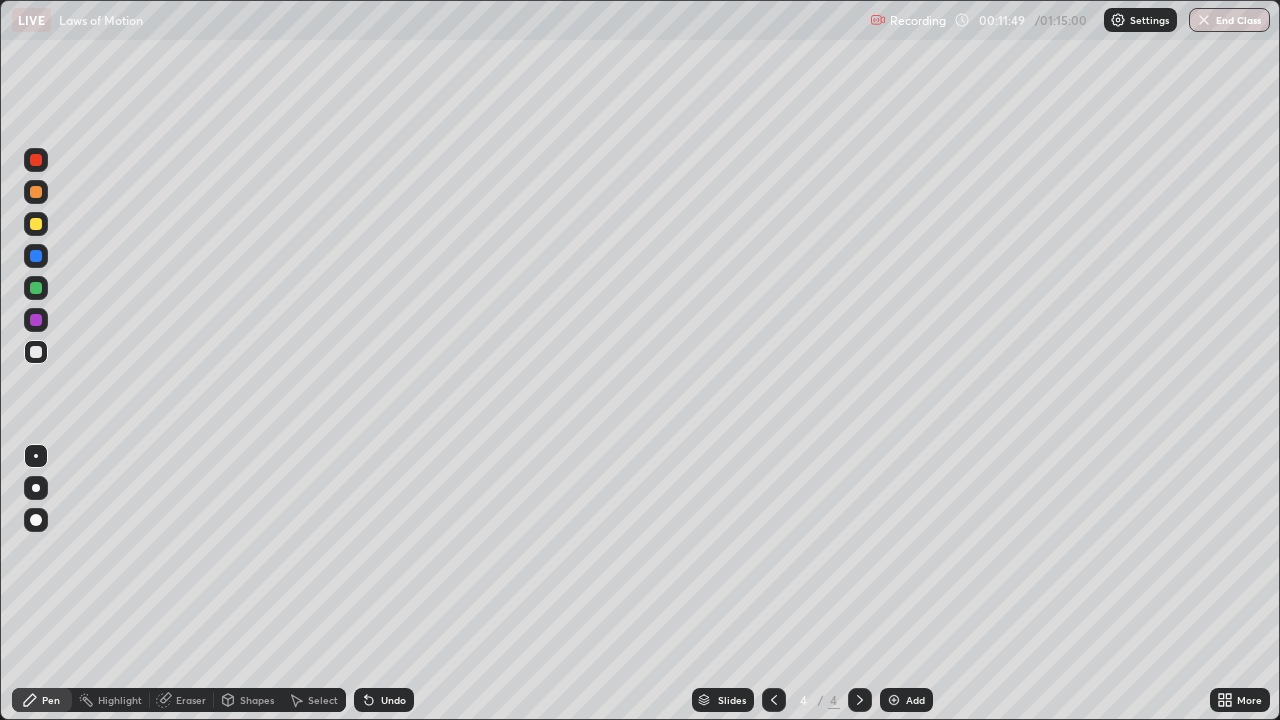 click at bounding box center [36, 352] 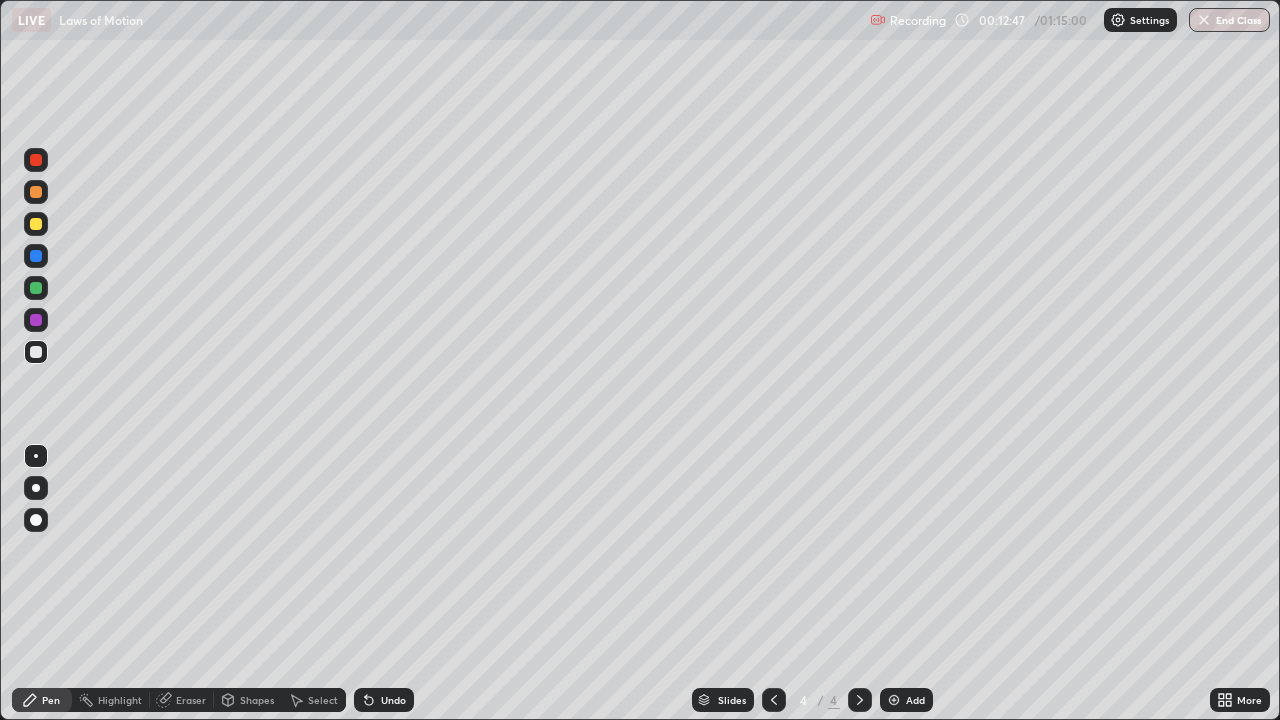 click at bounding box center [36, 160] 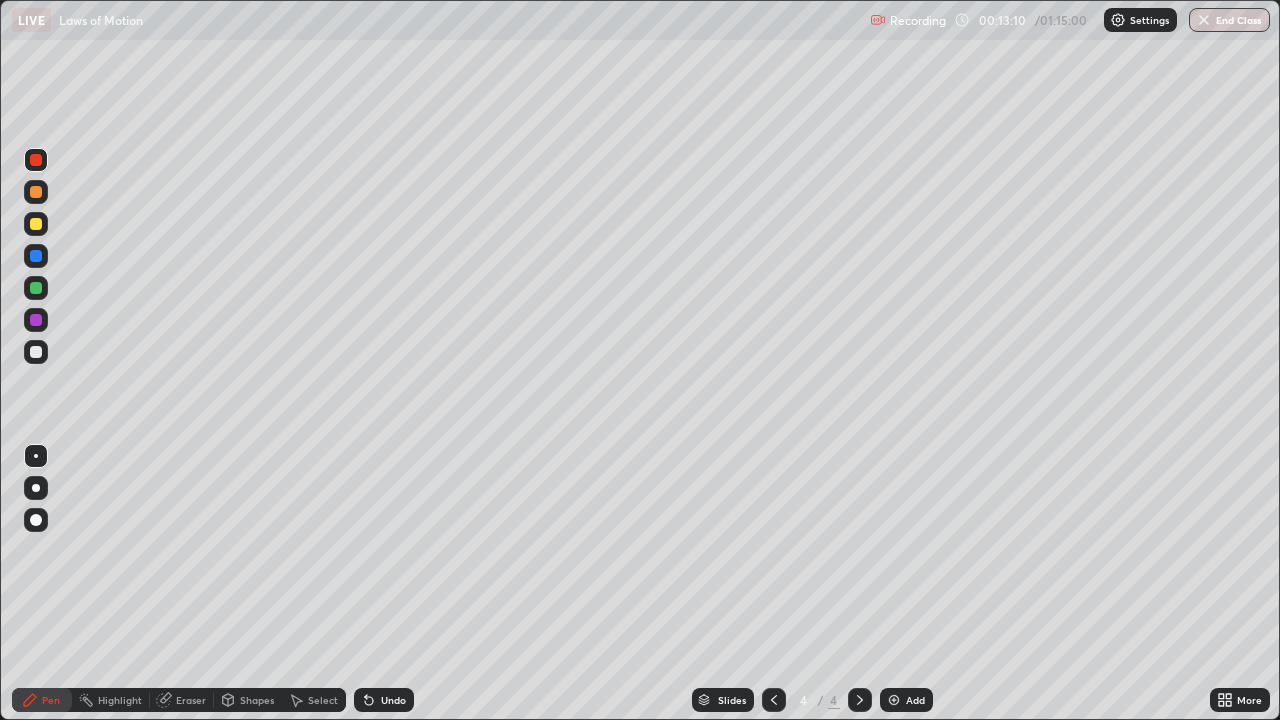 click at bounding box center [36, 352] 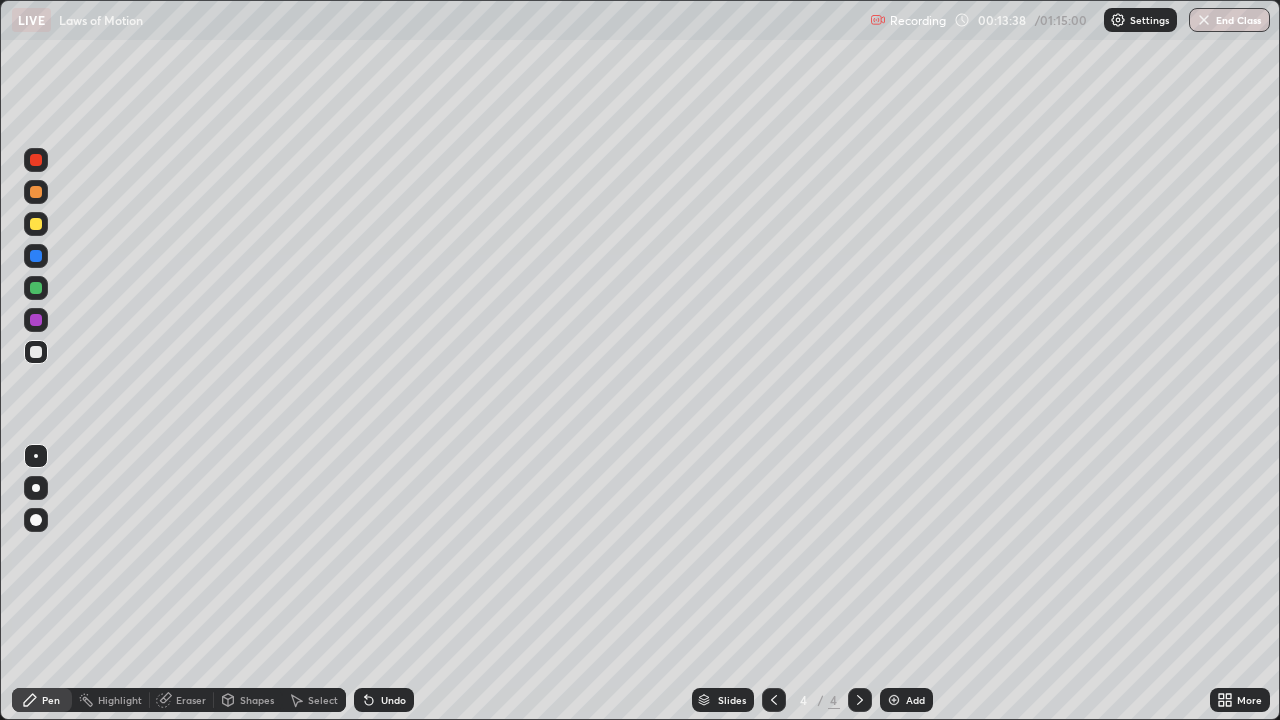 click at bounding box center [36, 224] 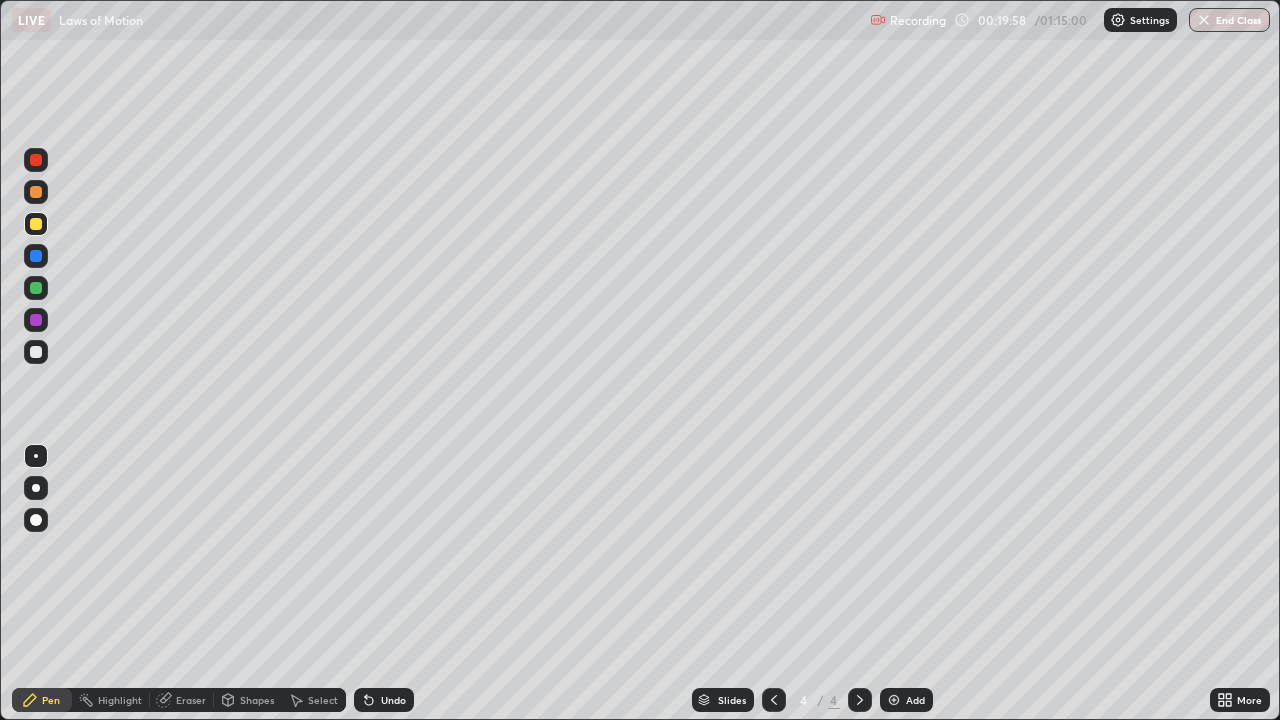 click on "Add" at bounding box center [906, 700] 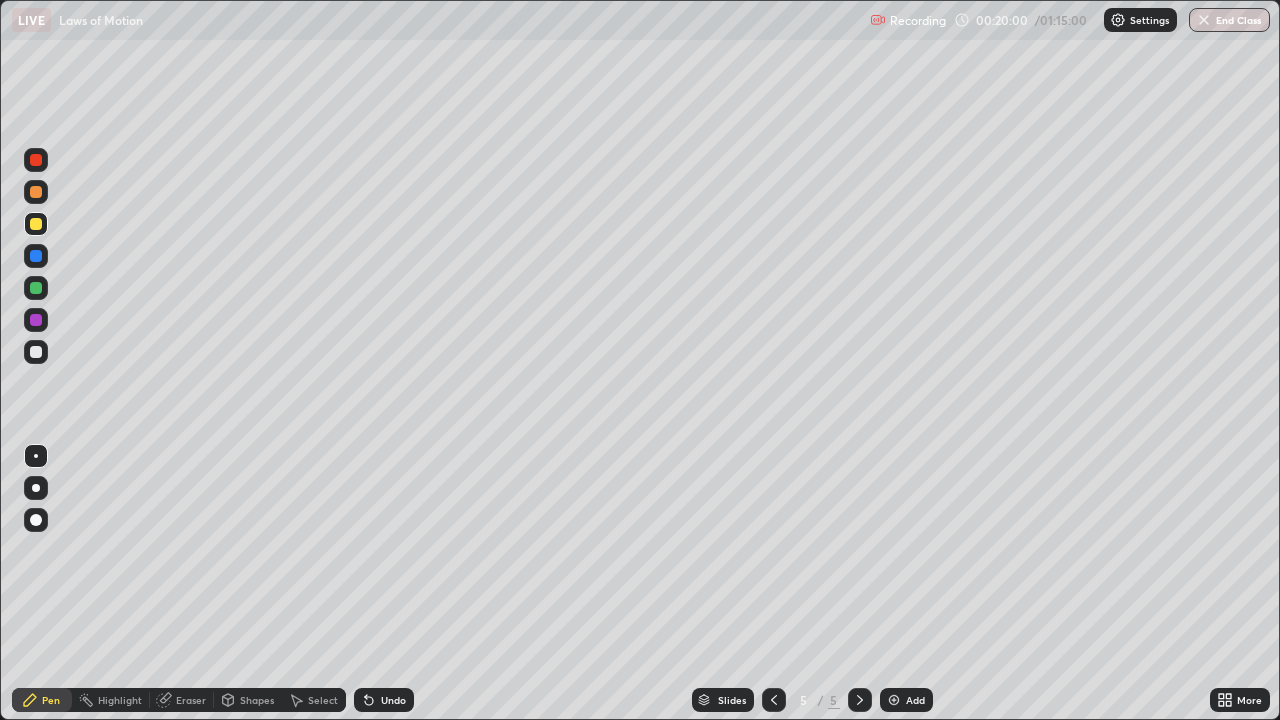 click at bounding box center (36, 224) 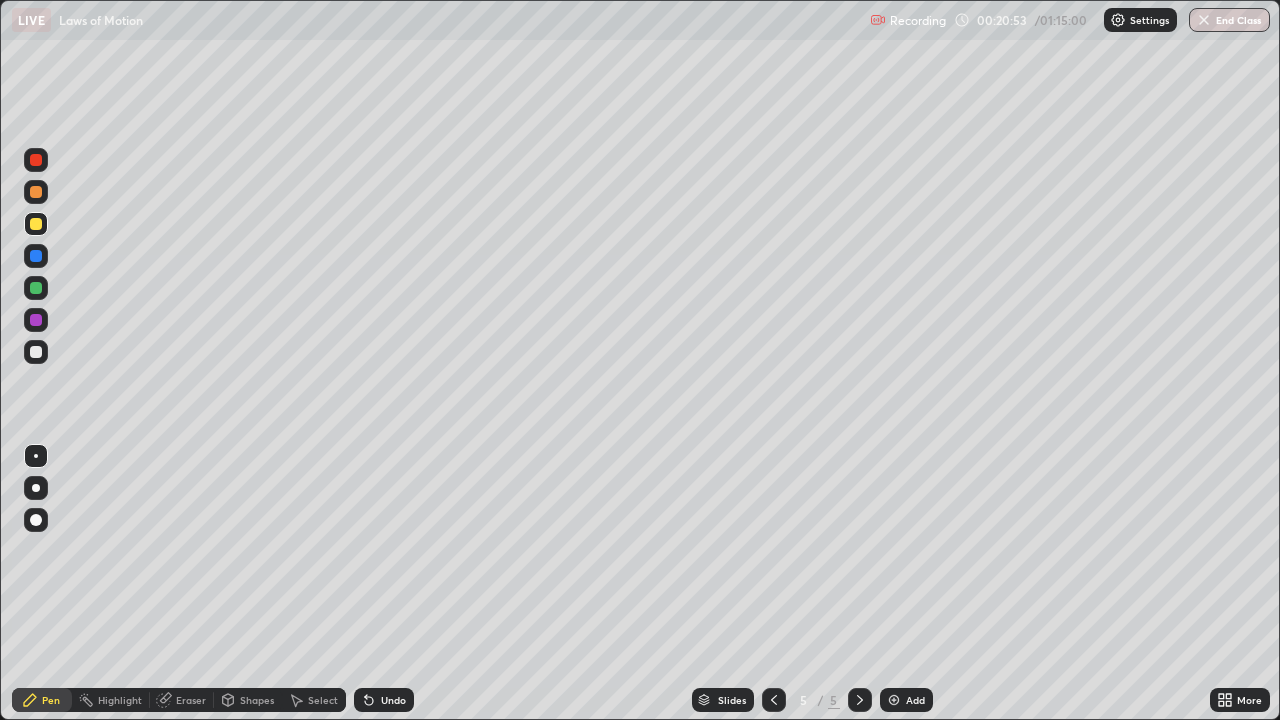 click on "Undo" at bounding box center [384, 700] 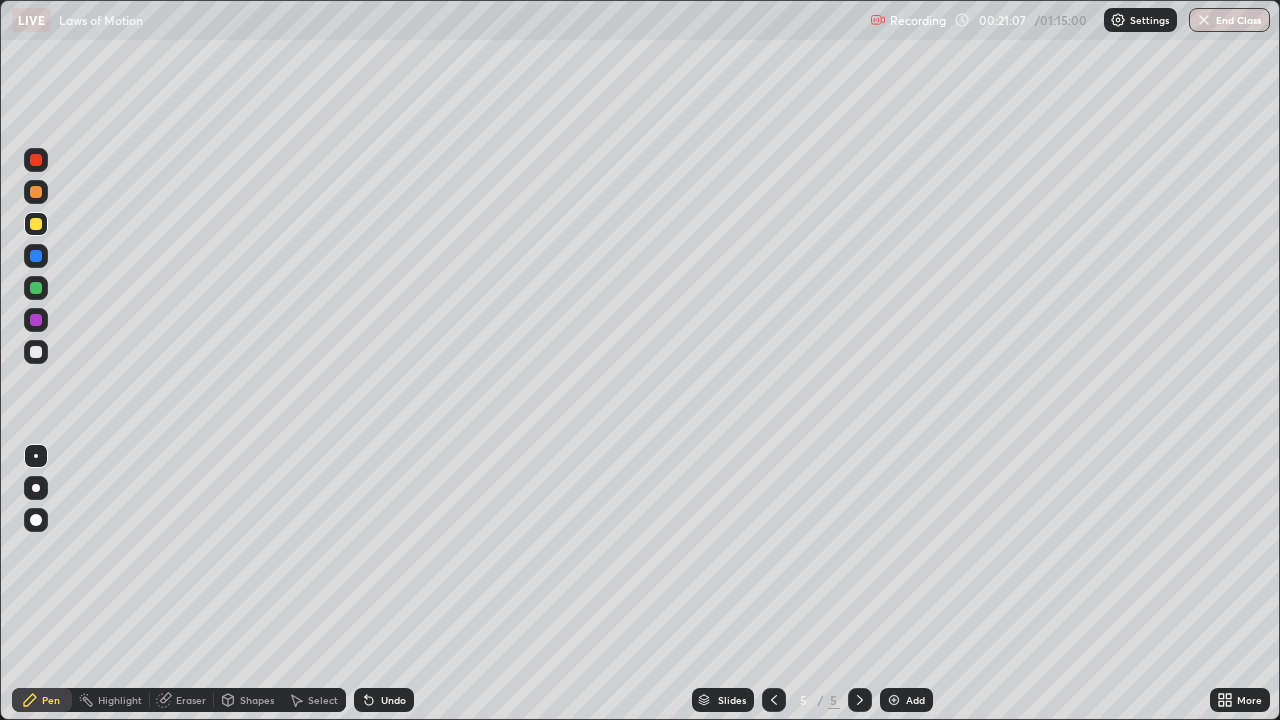 click at bounding box center [36, 352] 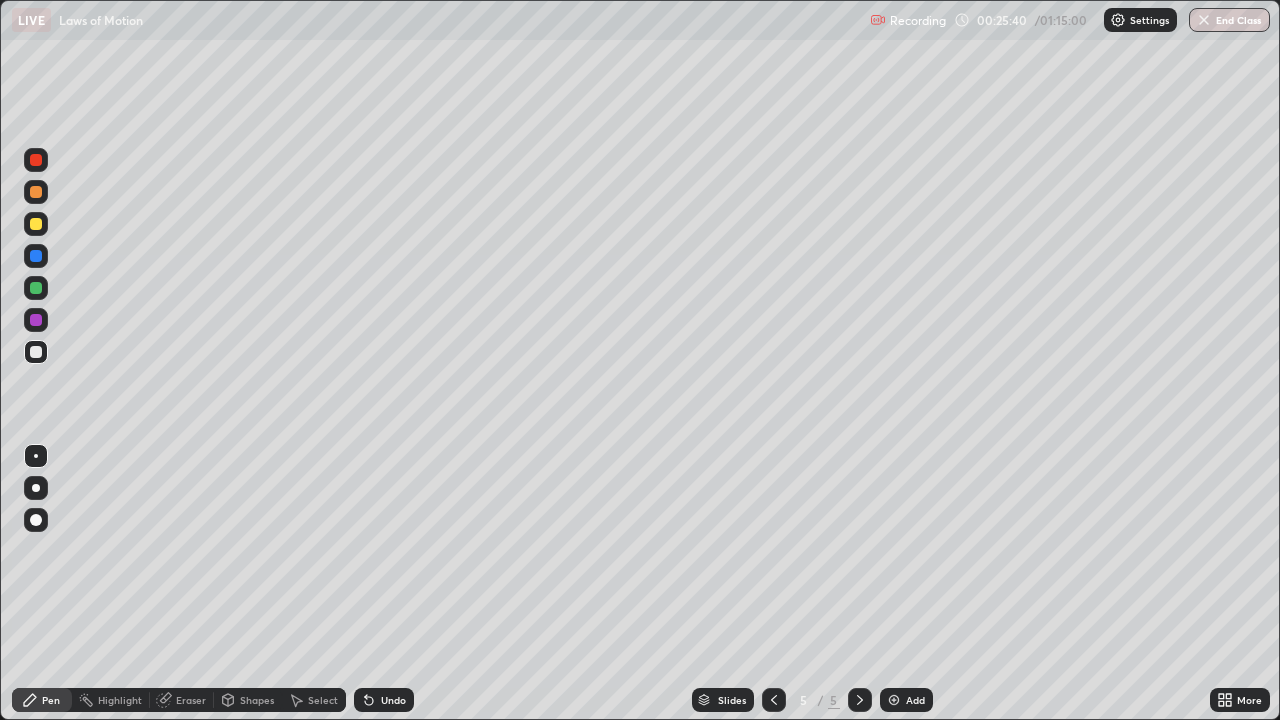 click at bounding box center (894, 700) 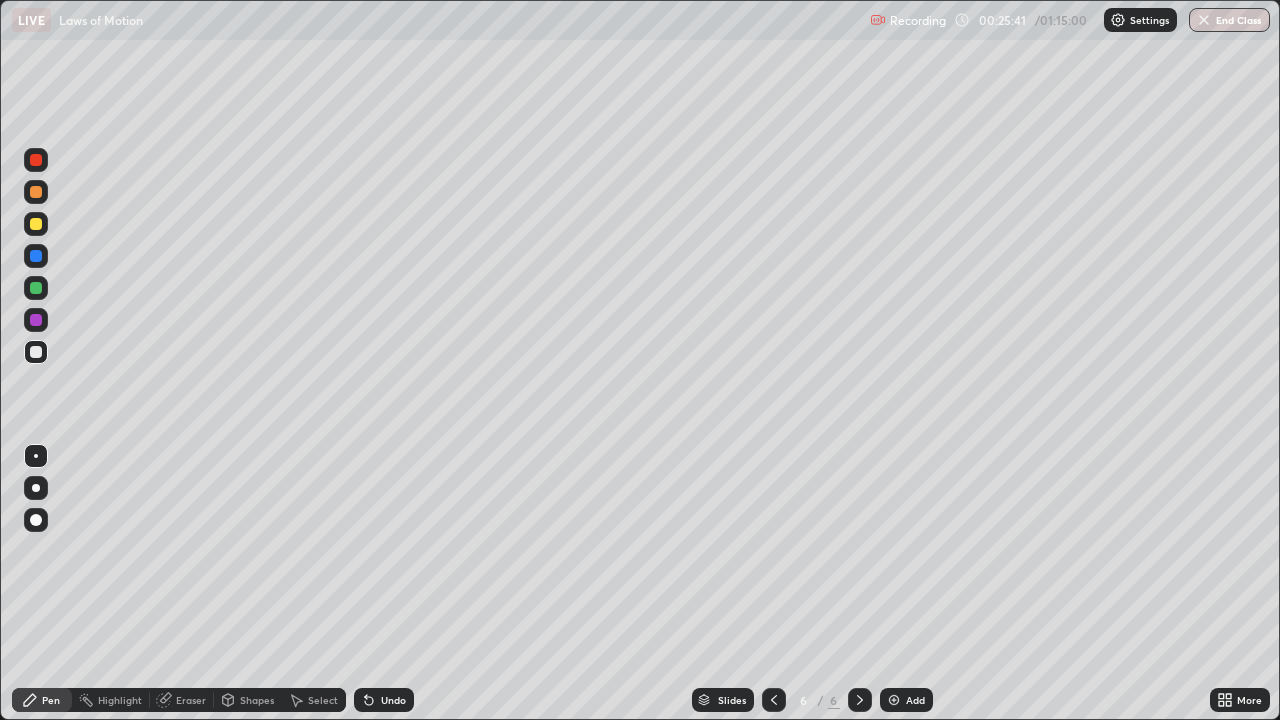 click at bounding box center [36, 224] 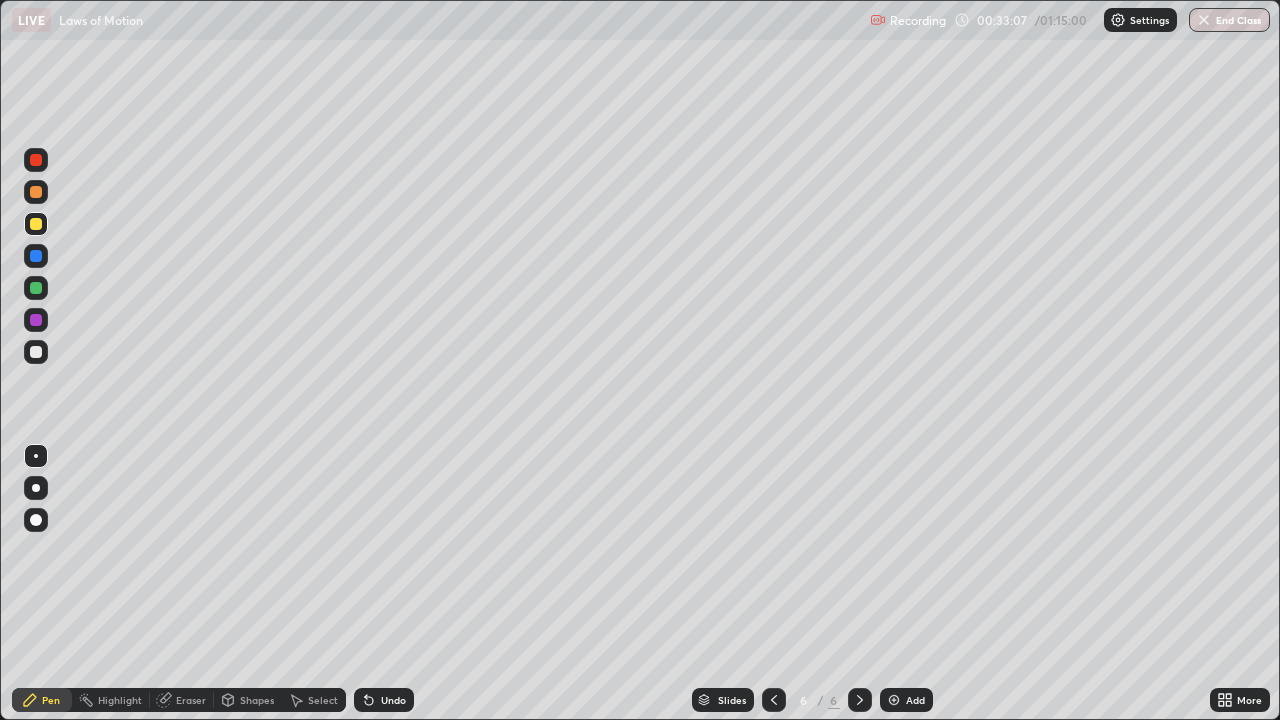 click at bounding box center [36, 352] 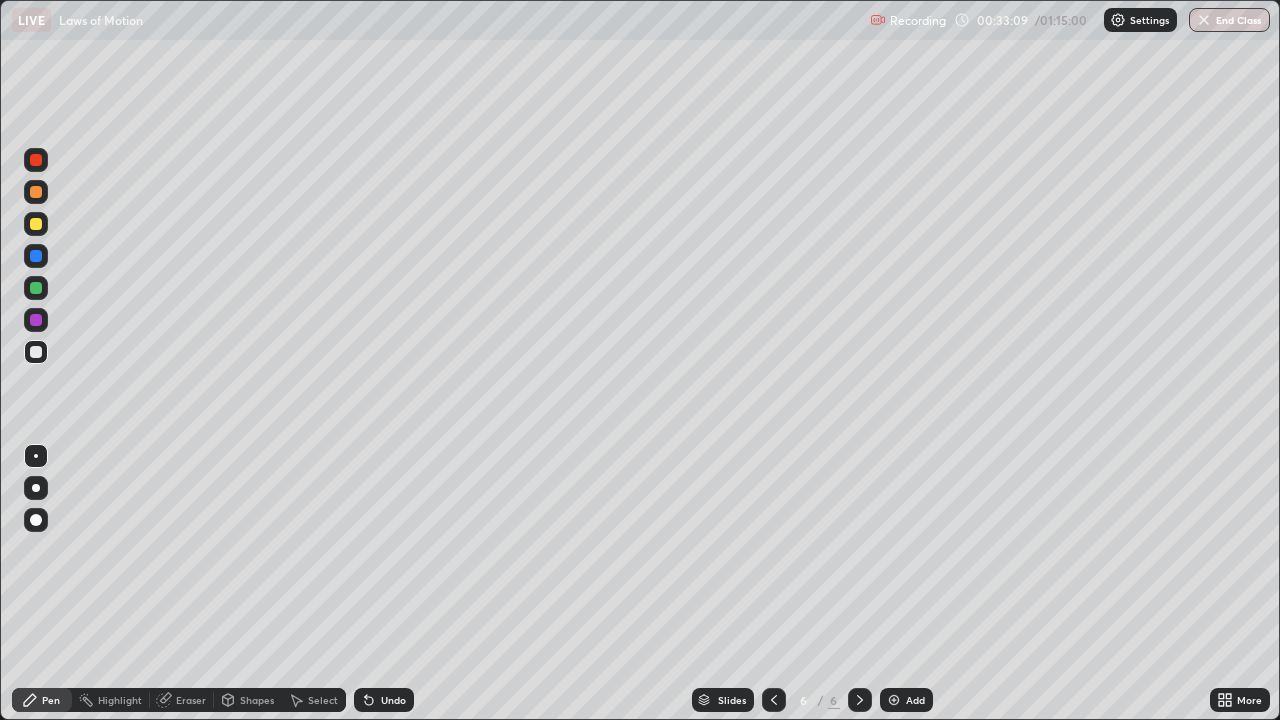 click on "Shapes" at bounding box center [257, 700] 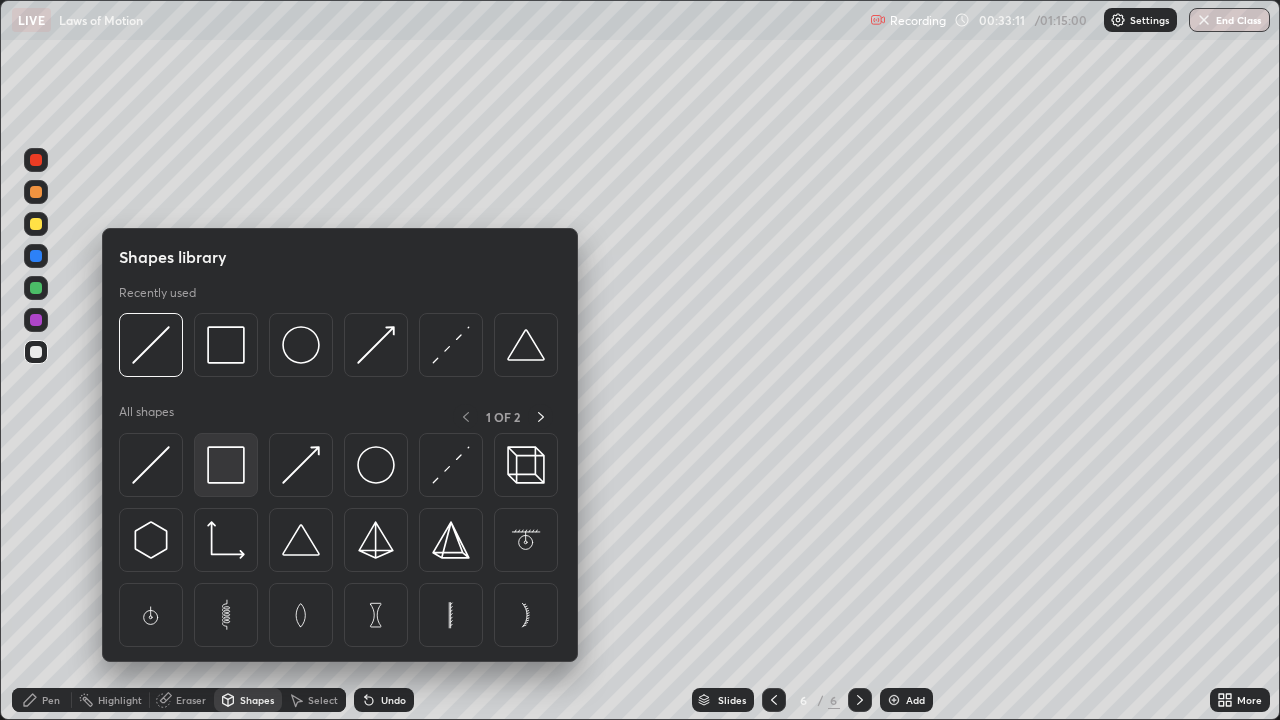 click at bounding box center [226, 465] 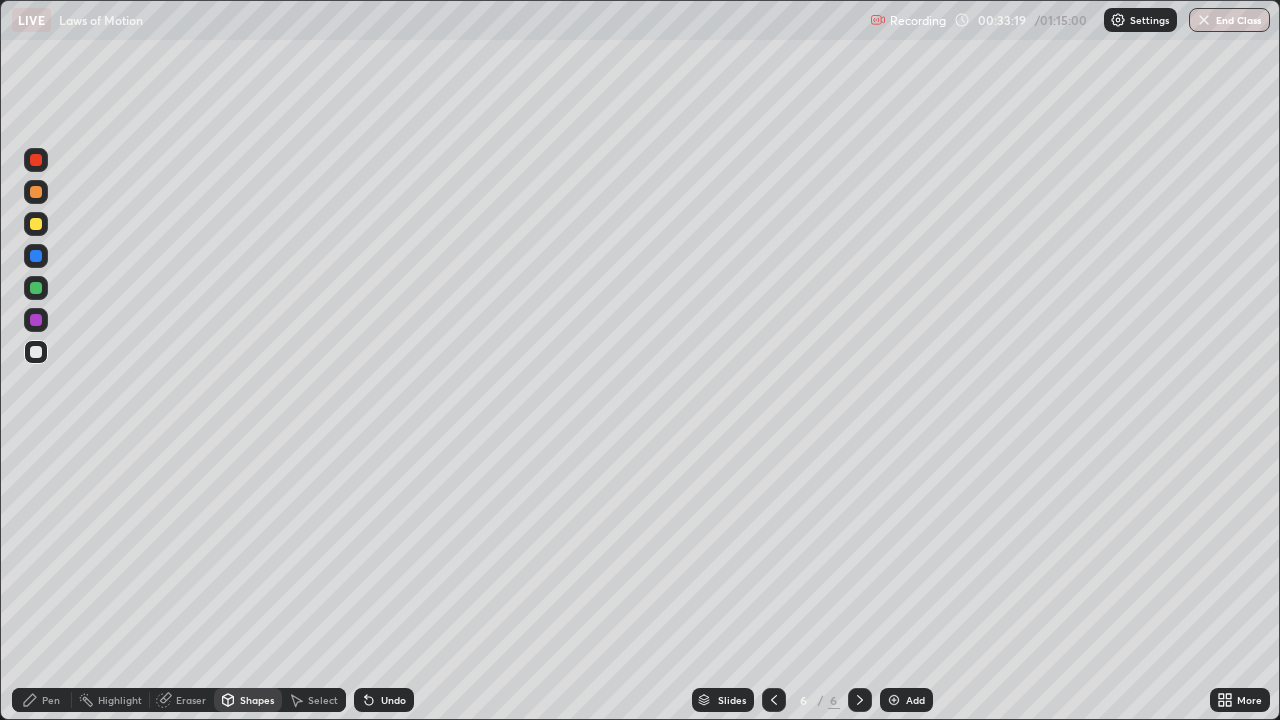 click on "Pen" at bounding box center [51, 700] 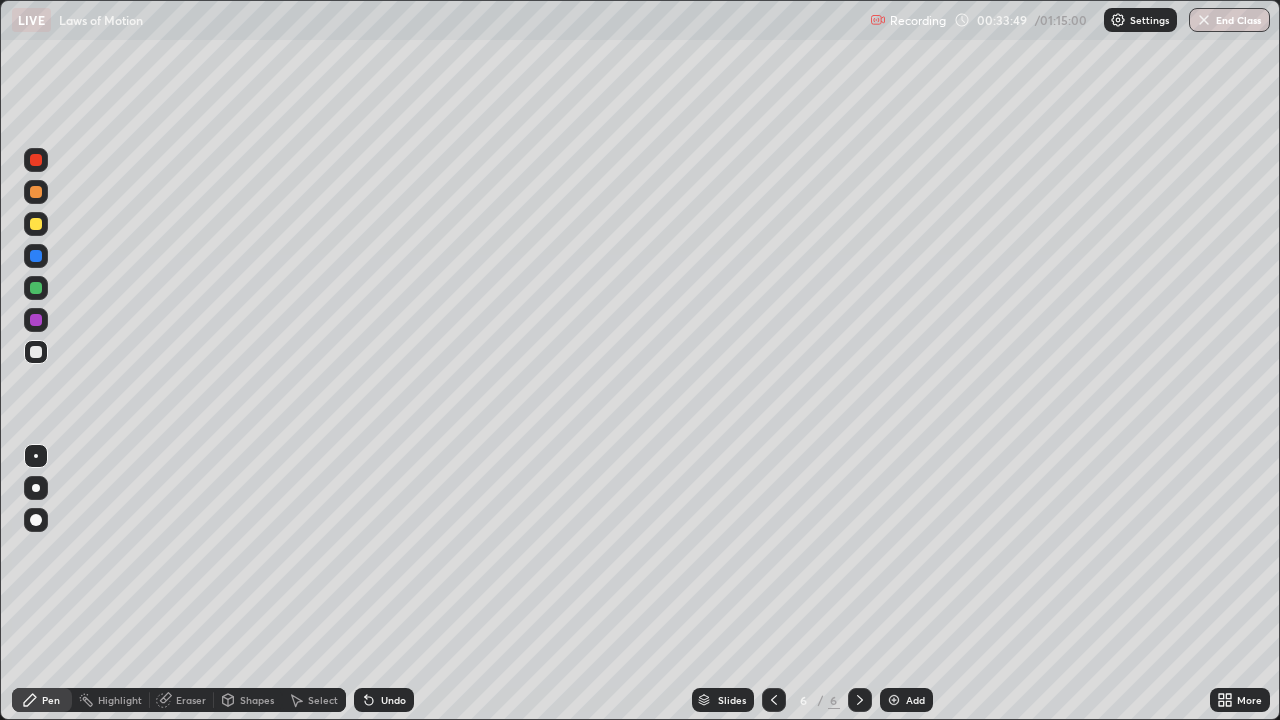 click on "Undo" at bounding box center [393, 700] 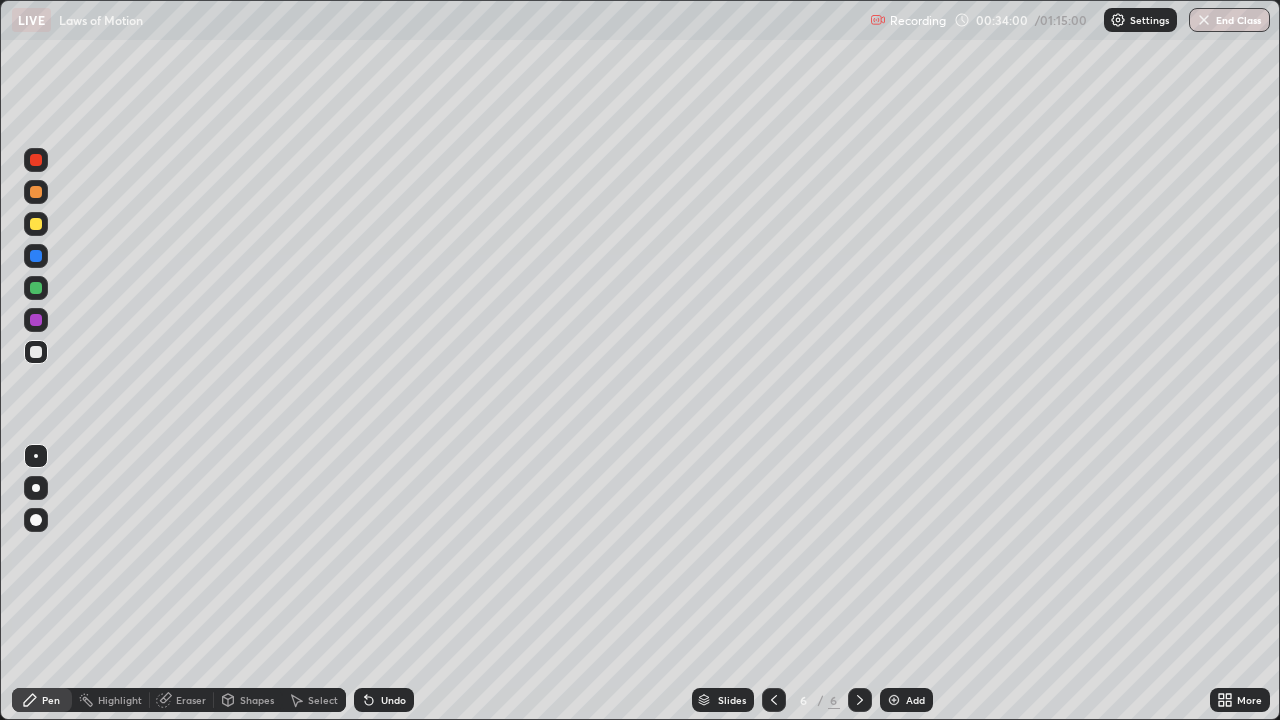 click at bounding box center (36, 224) 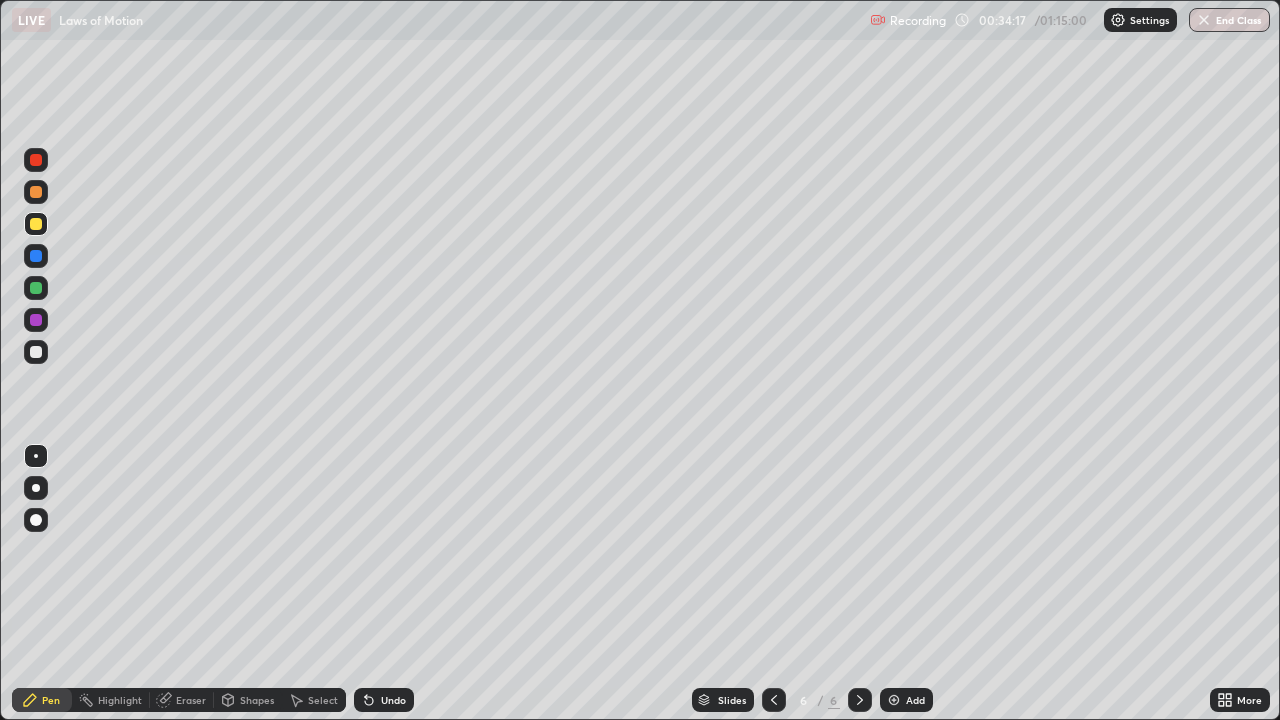 click at bounding box center [36, 352] 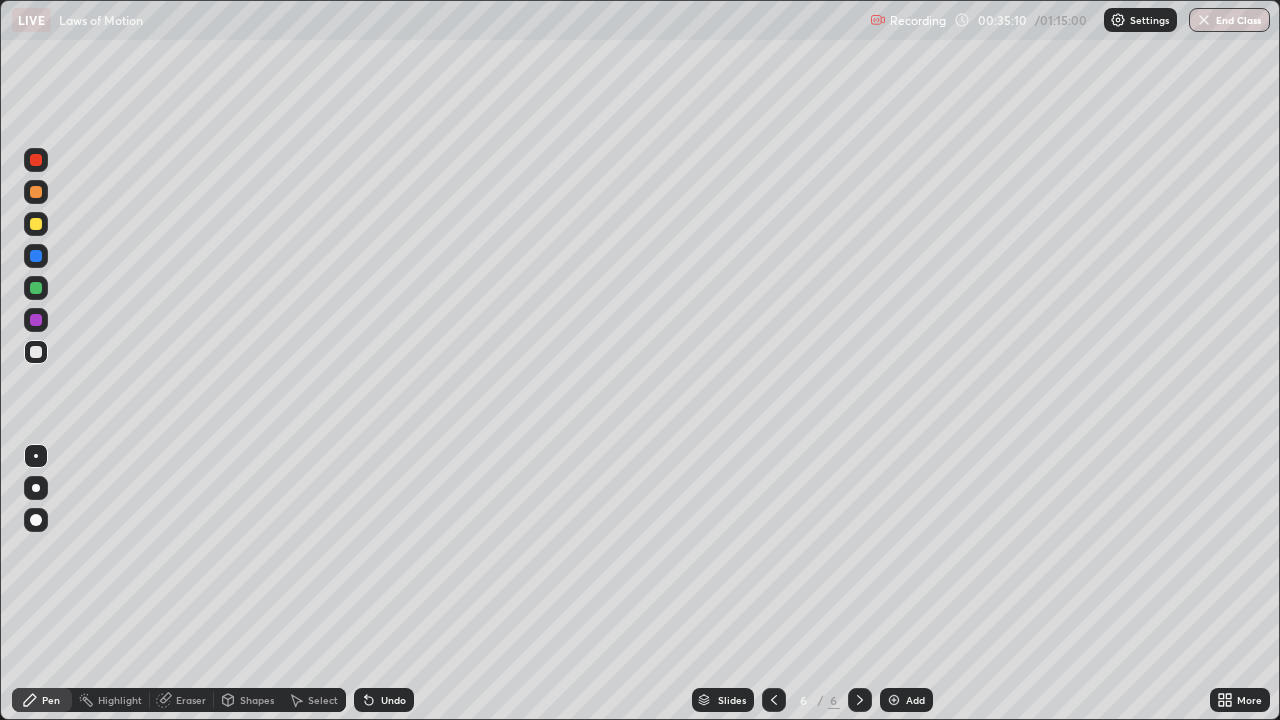 click at bounding box center (36, 224) 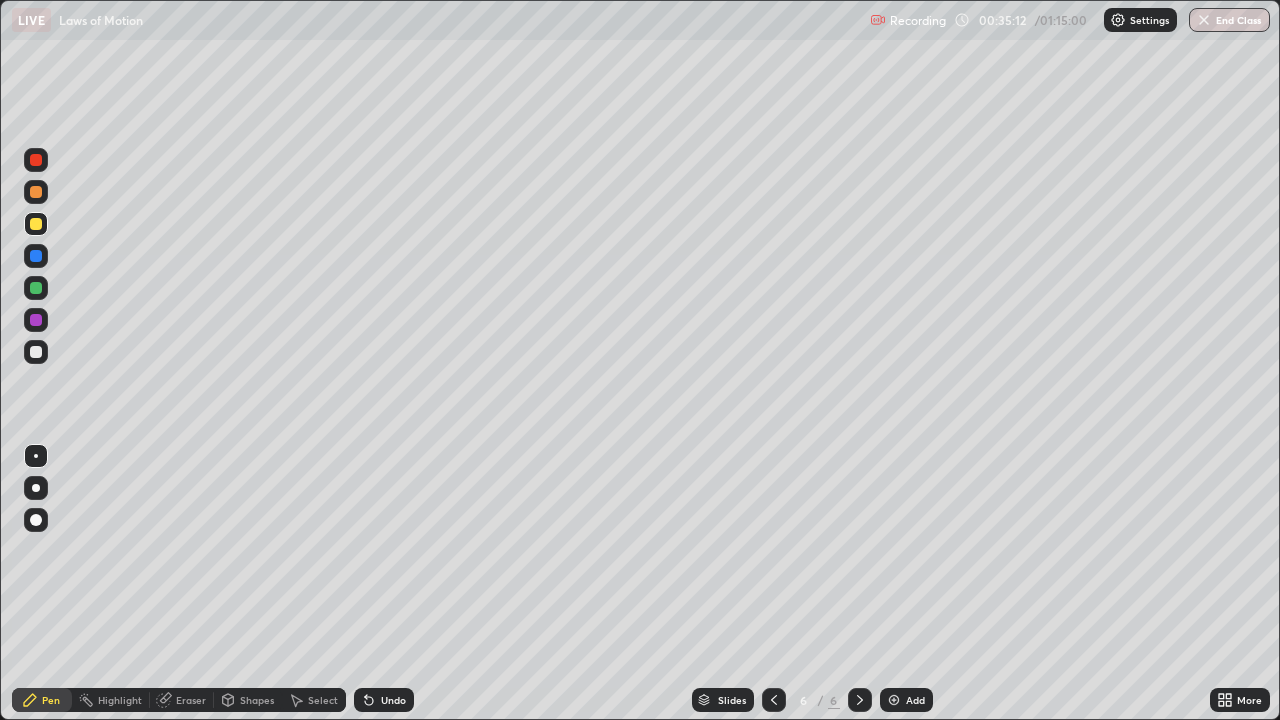 click on "Shapes" at bounding box center [257, 700] 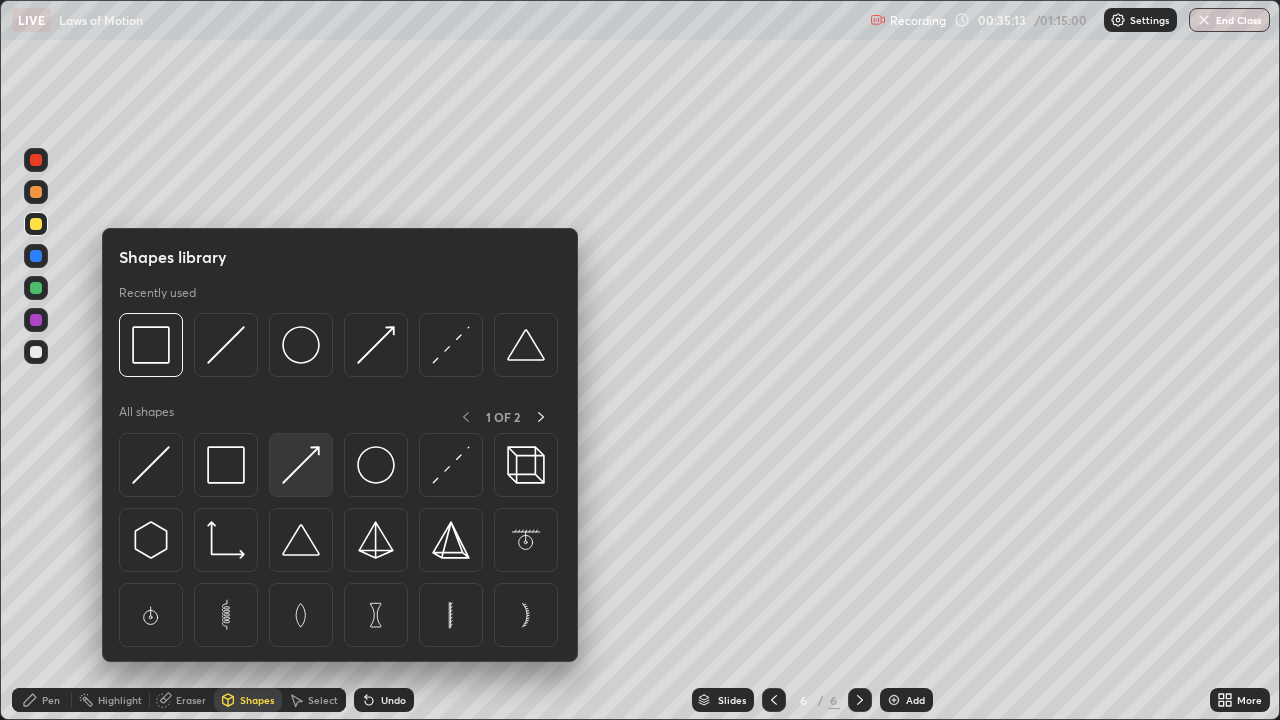 click at bounding box center (301, 465) 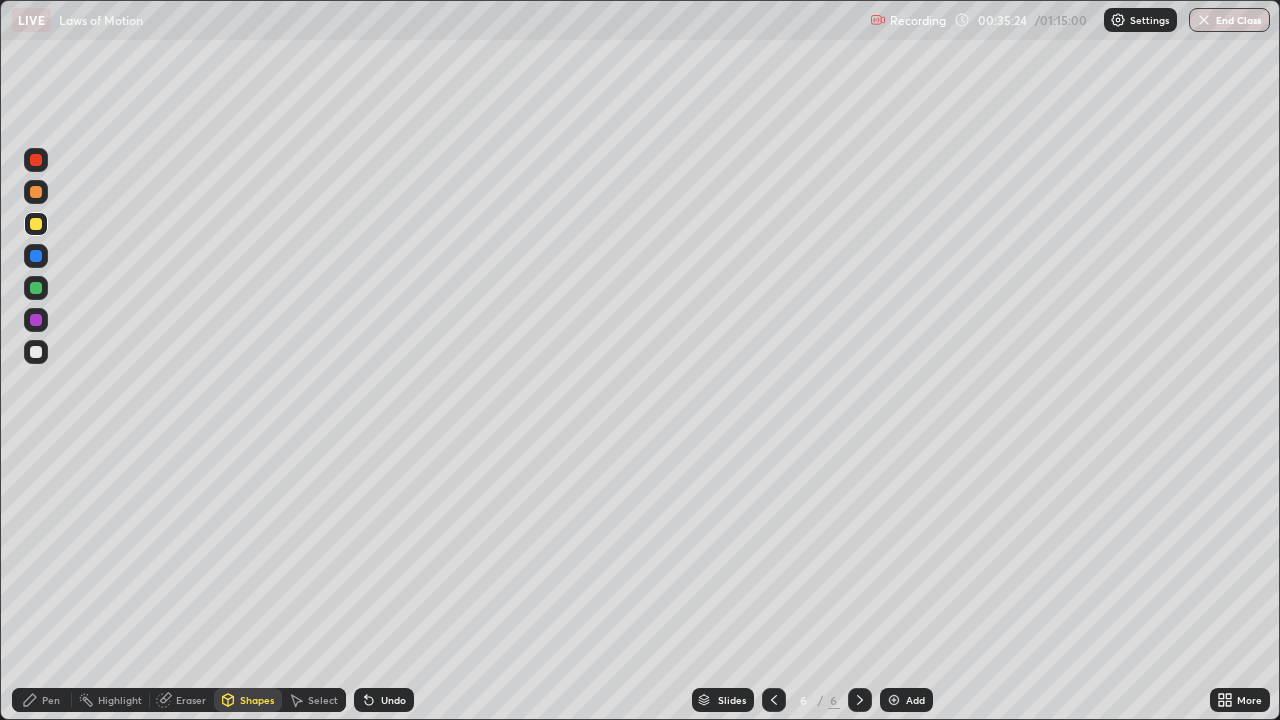 click on "Pen" at bounding box center (51, 700) 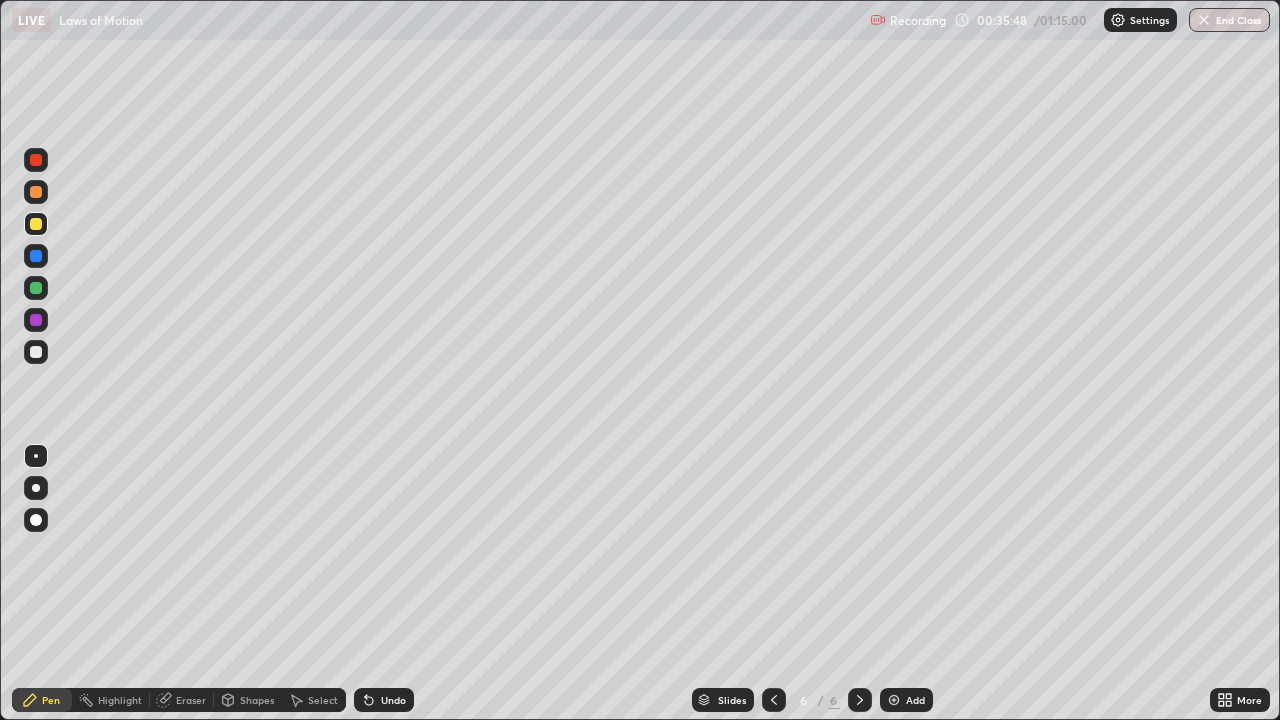 click on "Add" at bounding box center (915, 700) 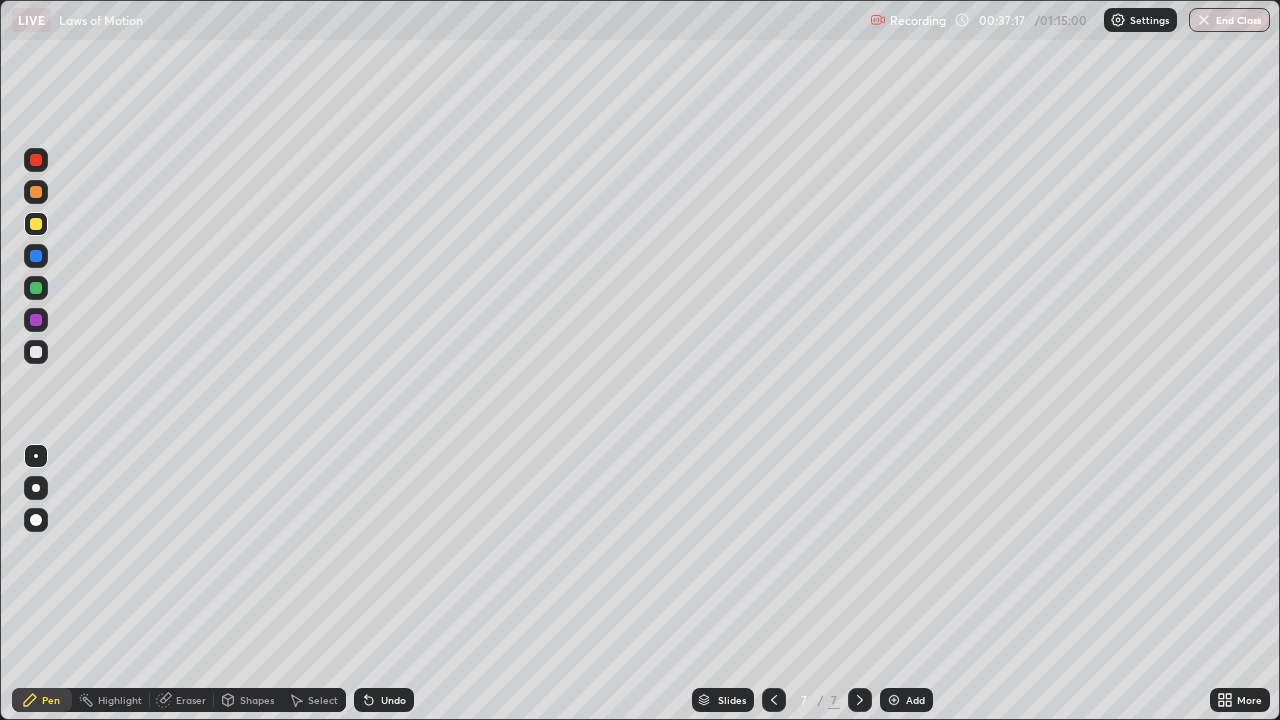 click at bounding box center [774, 700] 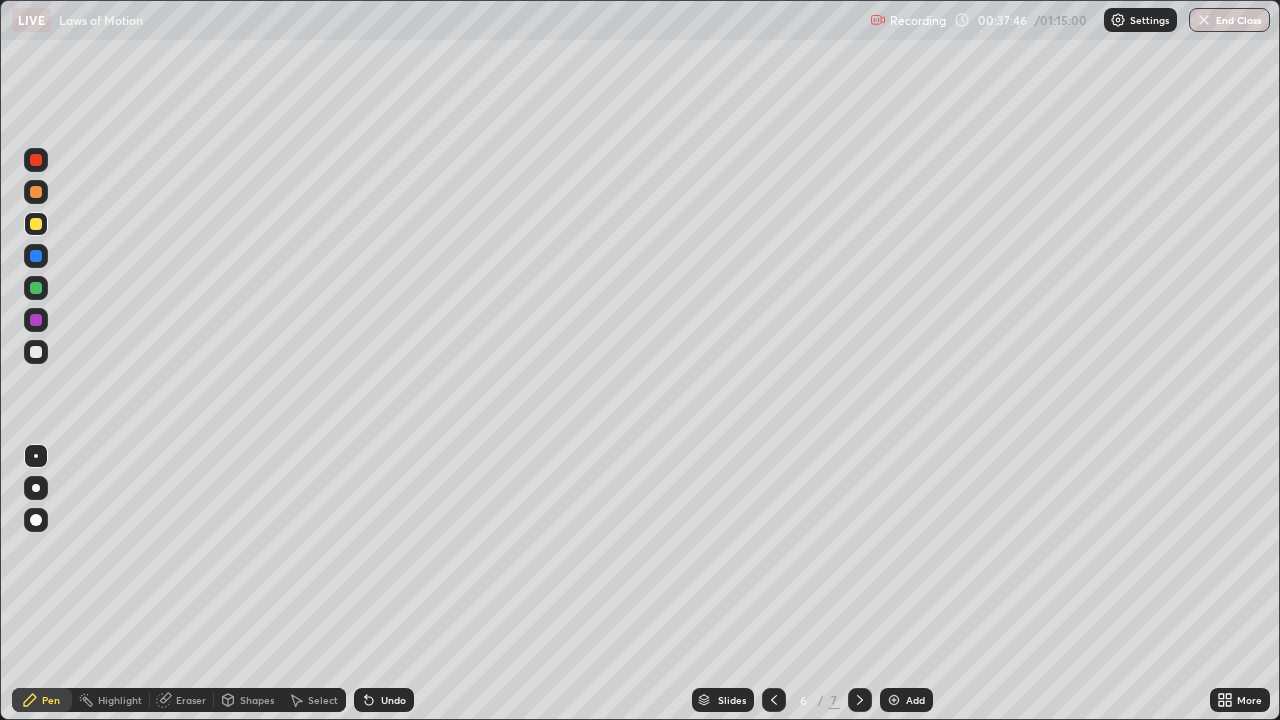 click 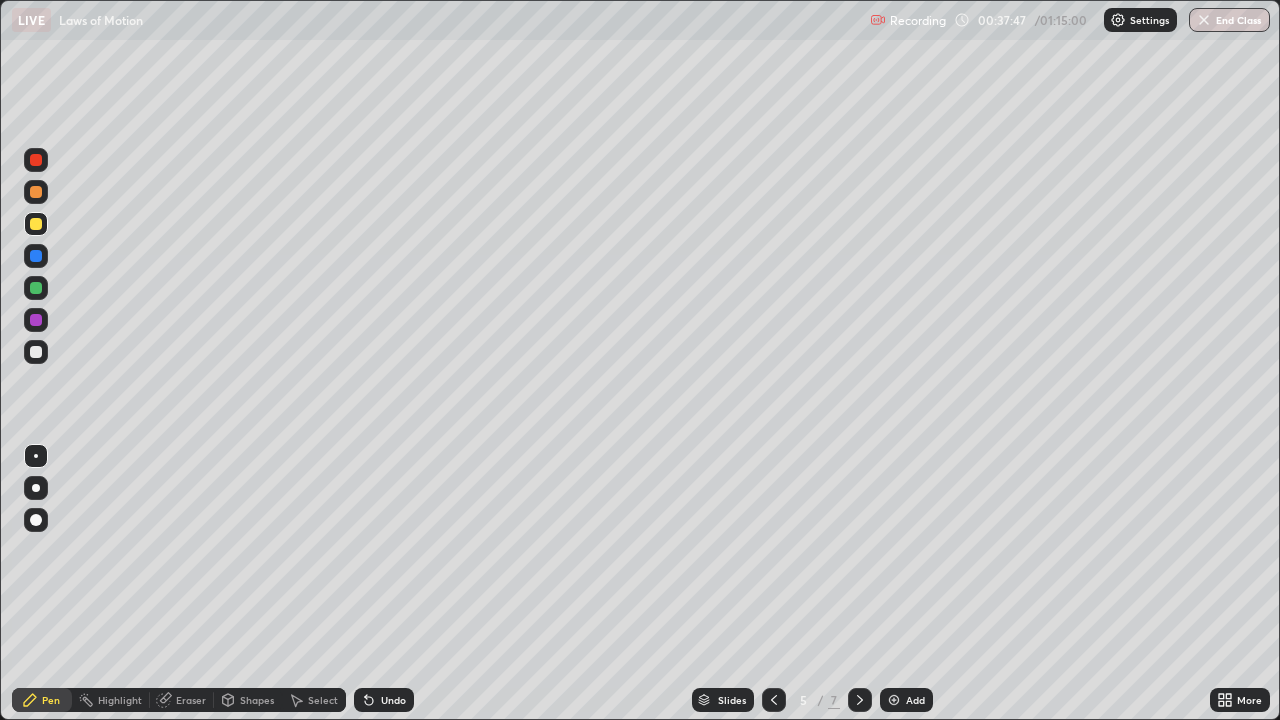 click 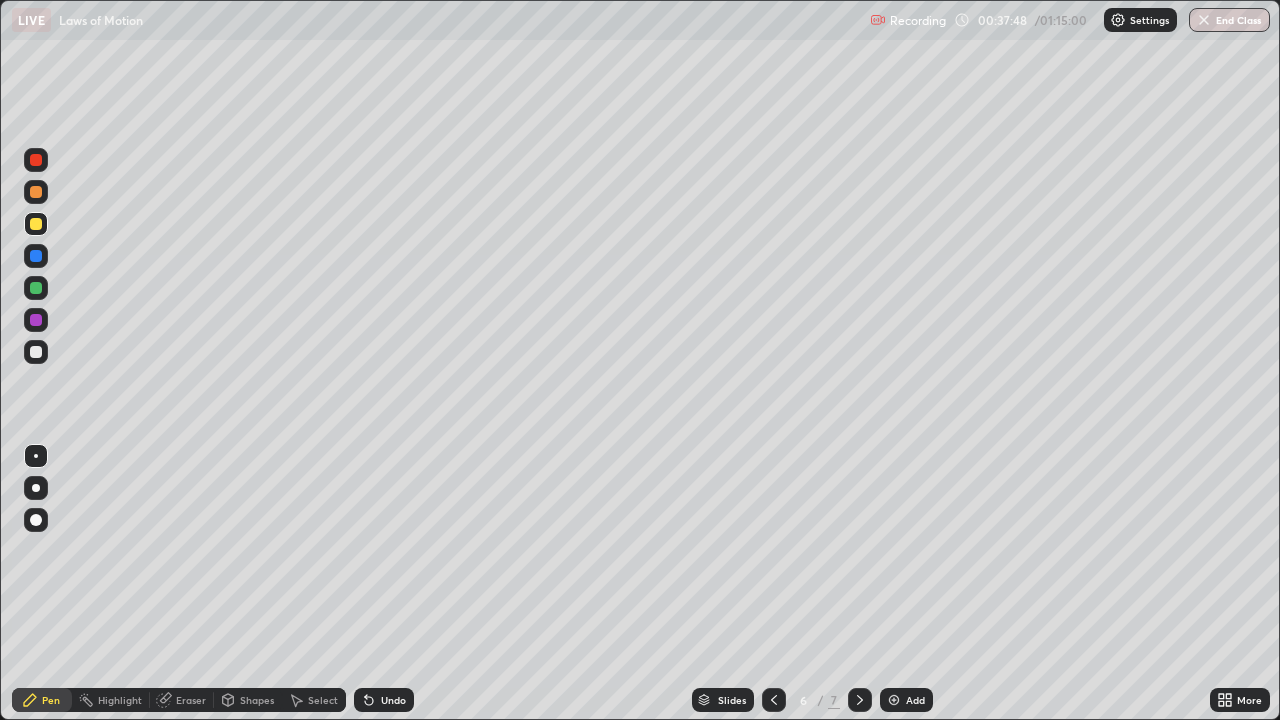 click 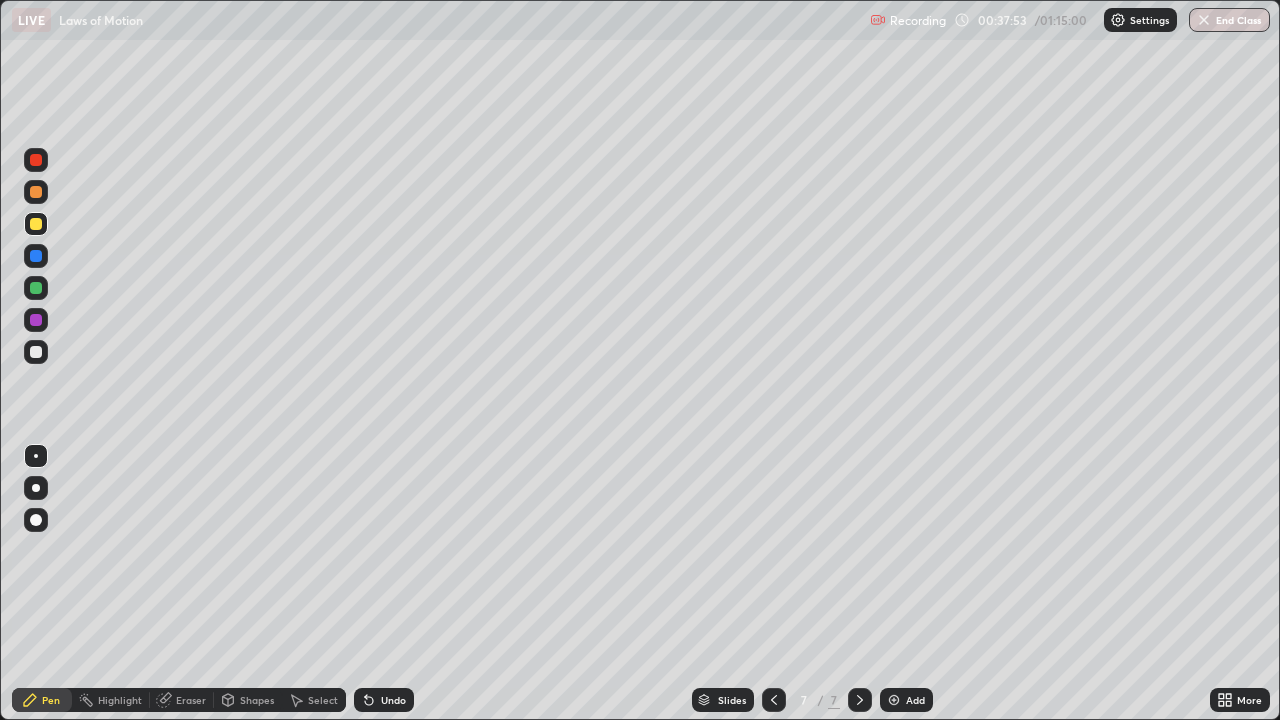 click 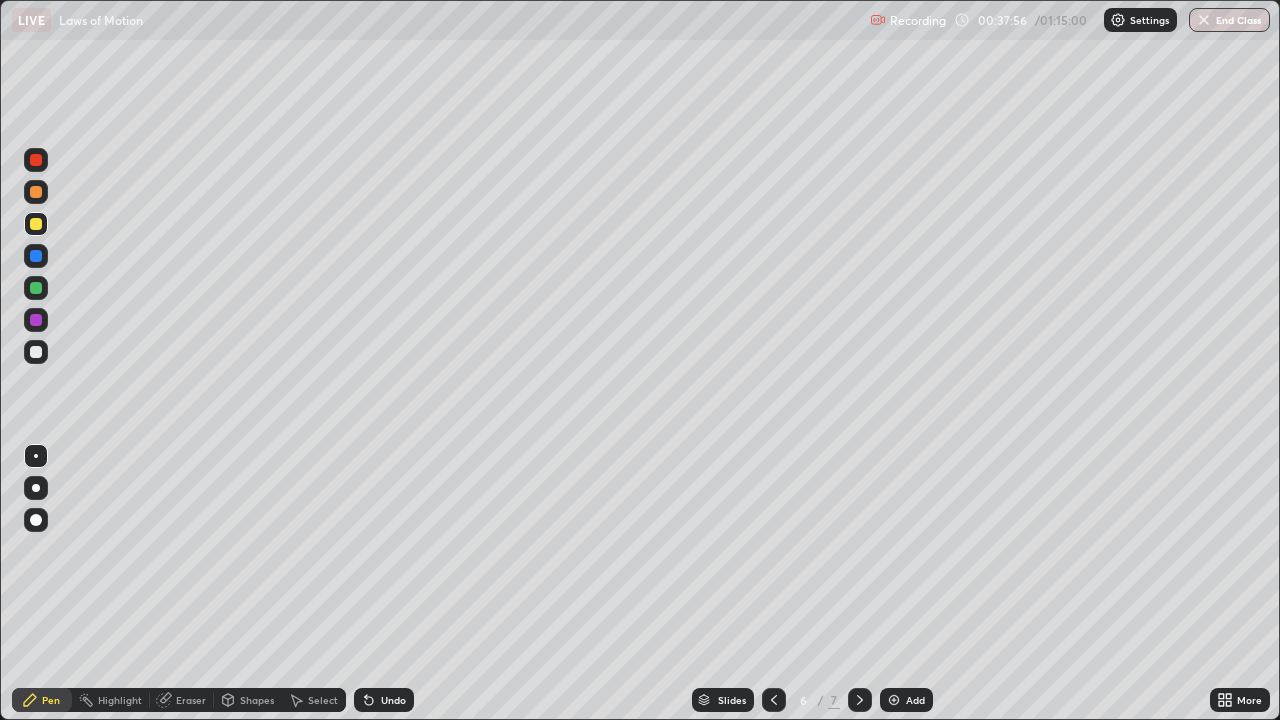 click at bounding box center [36, 352] 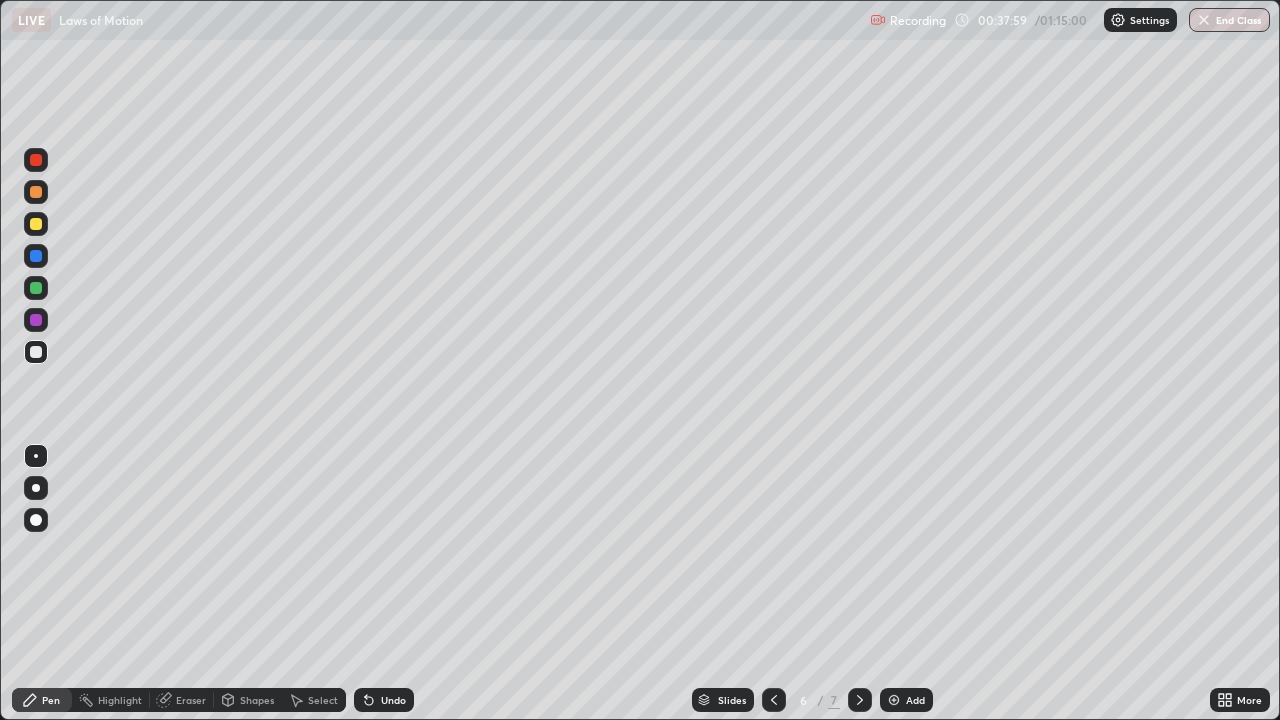 click at bounding box center (36, 160) 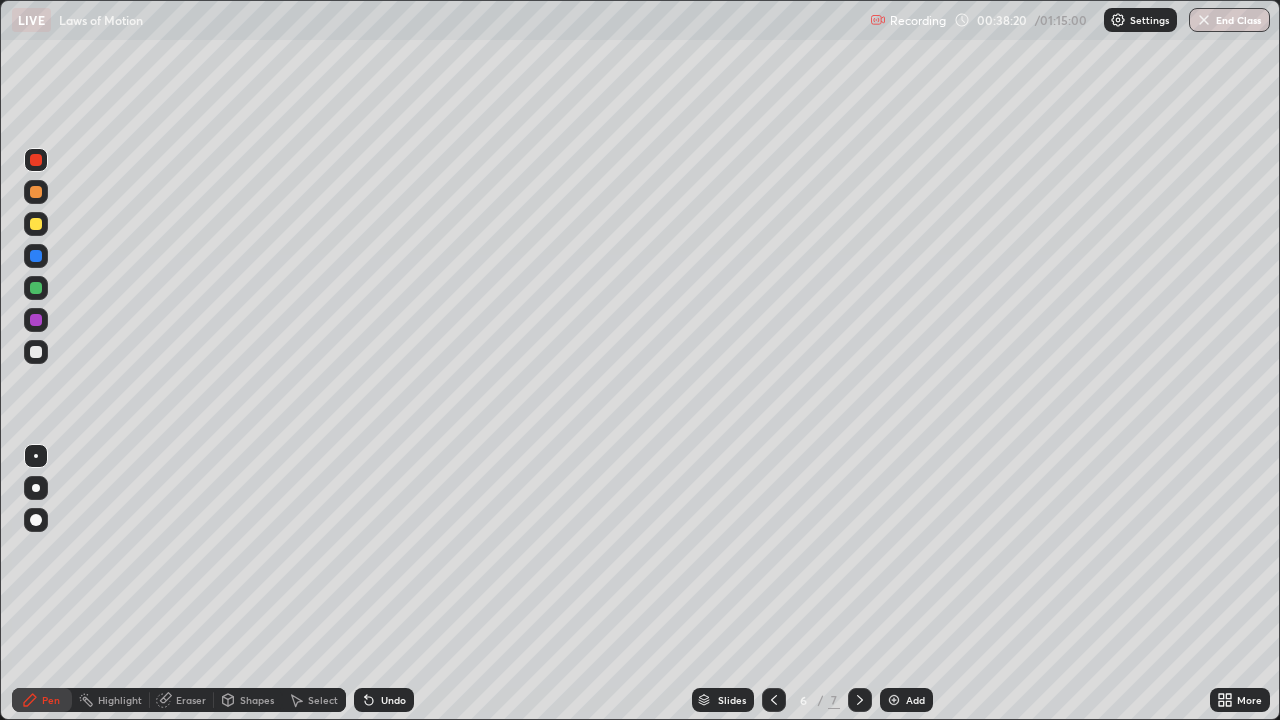 click at bounding box center (36, 352) 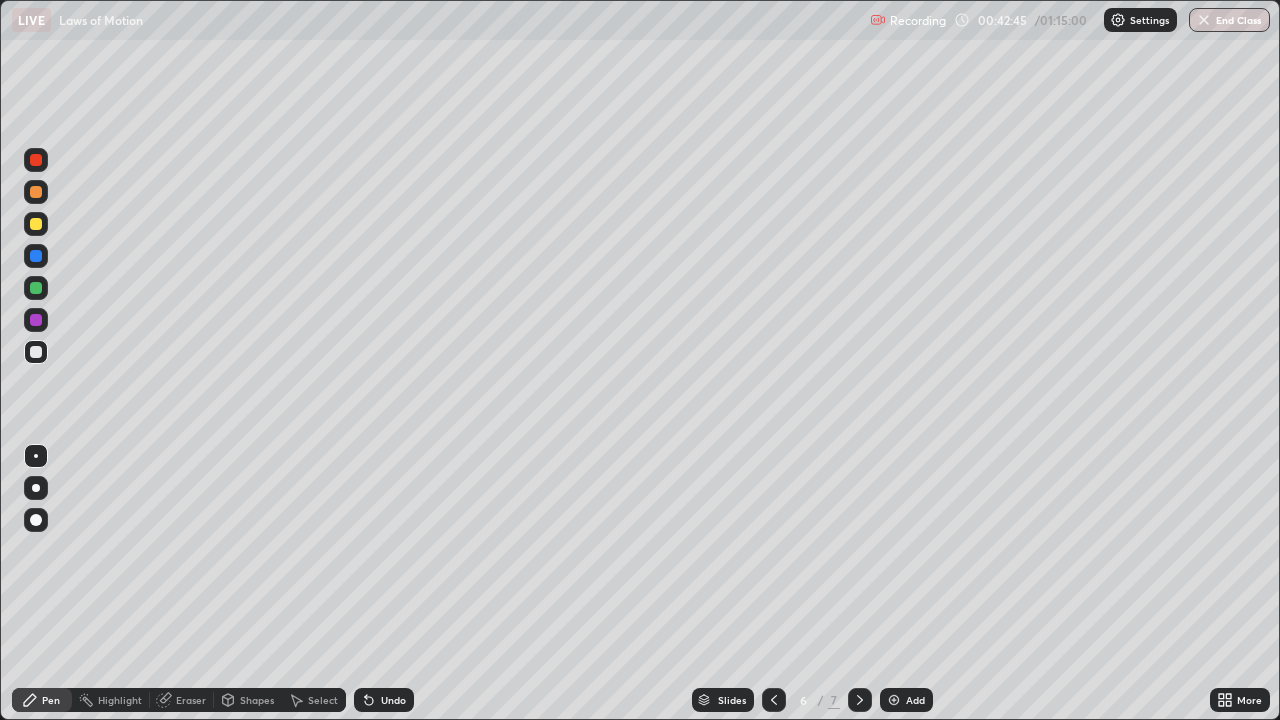 click at bounding box center [36, 288] 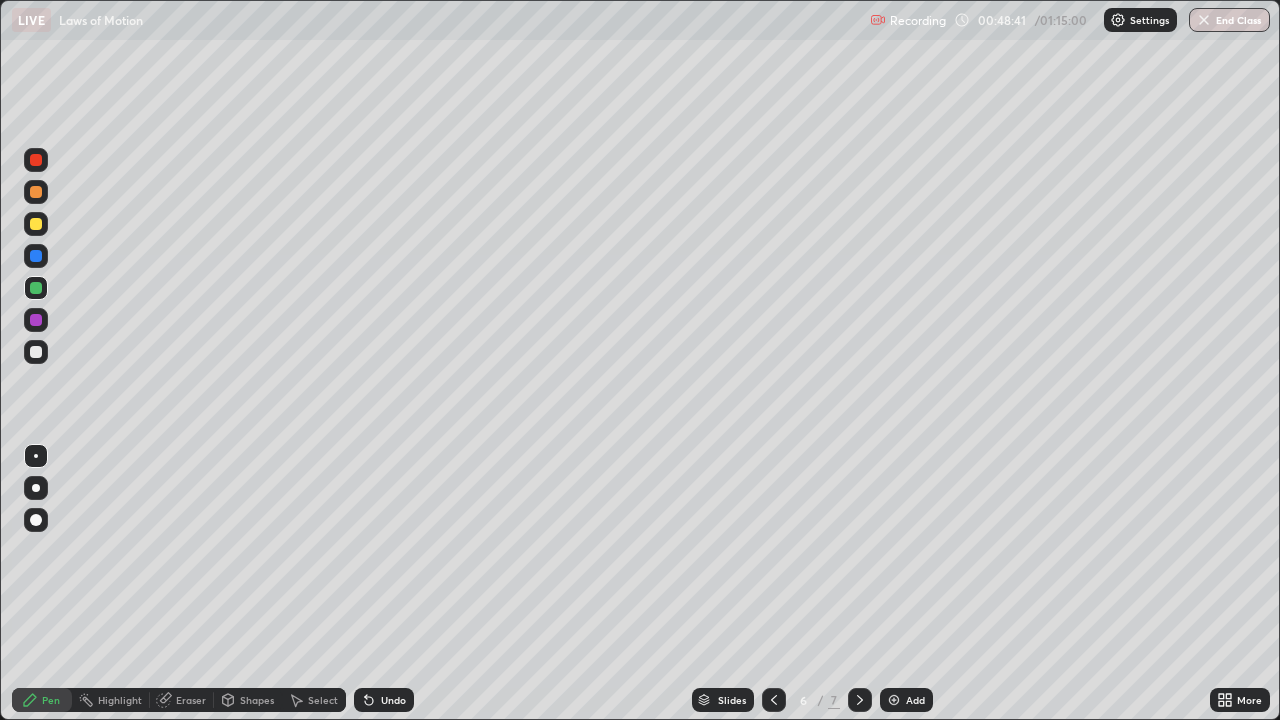 click on "Add" at bounding box center (915, 700) 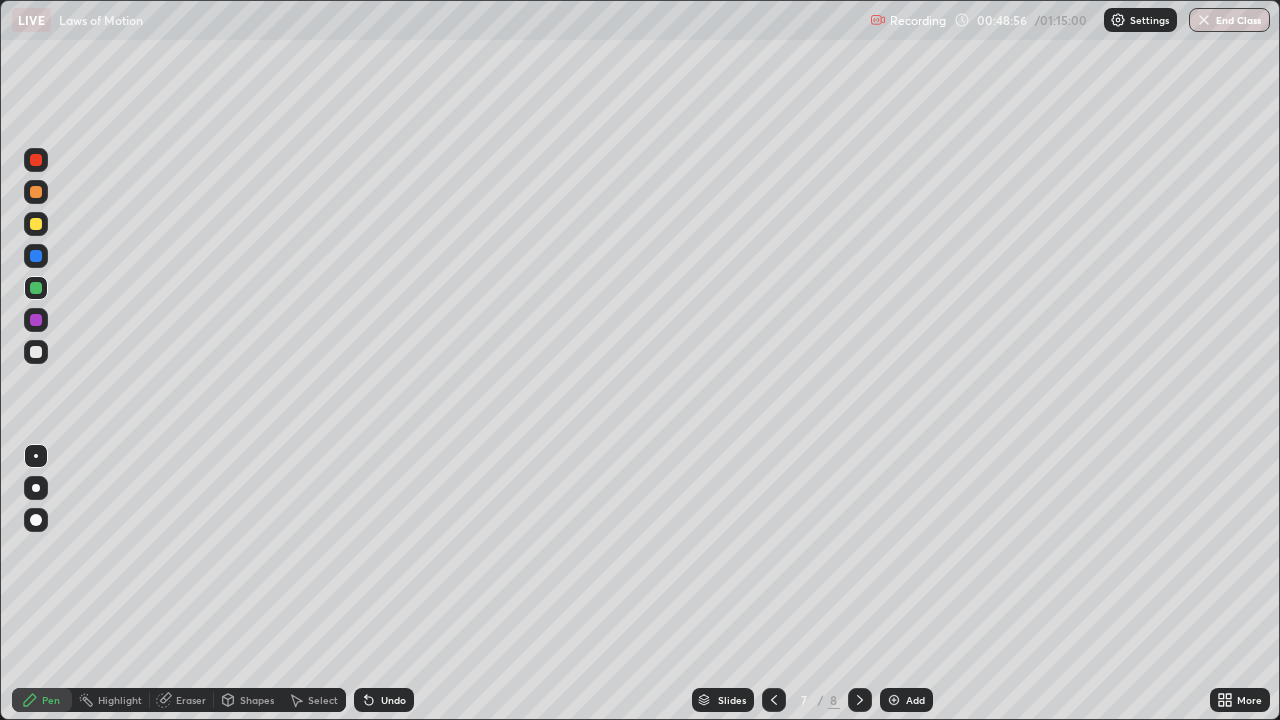 click on "Shapes" at bounding box center [257, 700] 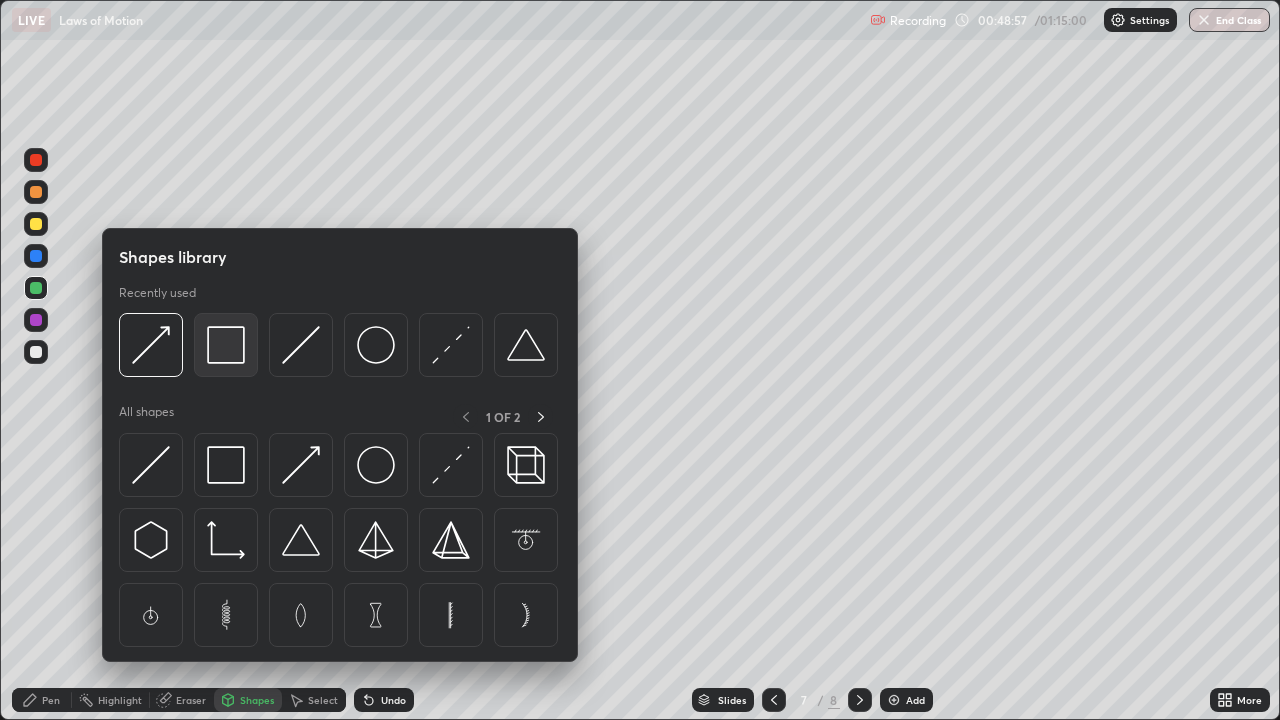 click at bounding box center (226, 345) 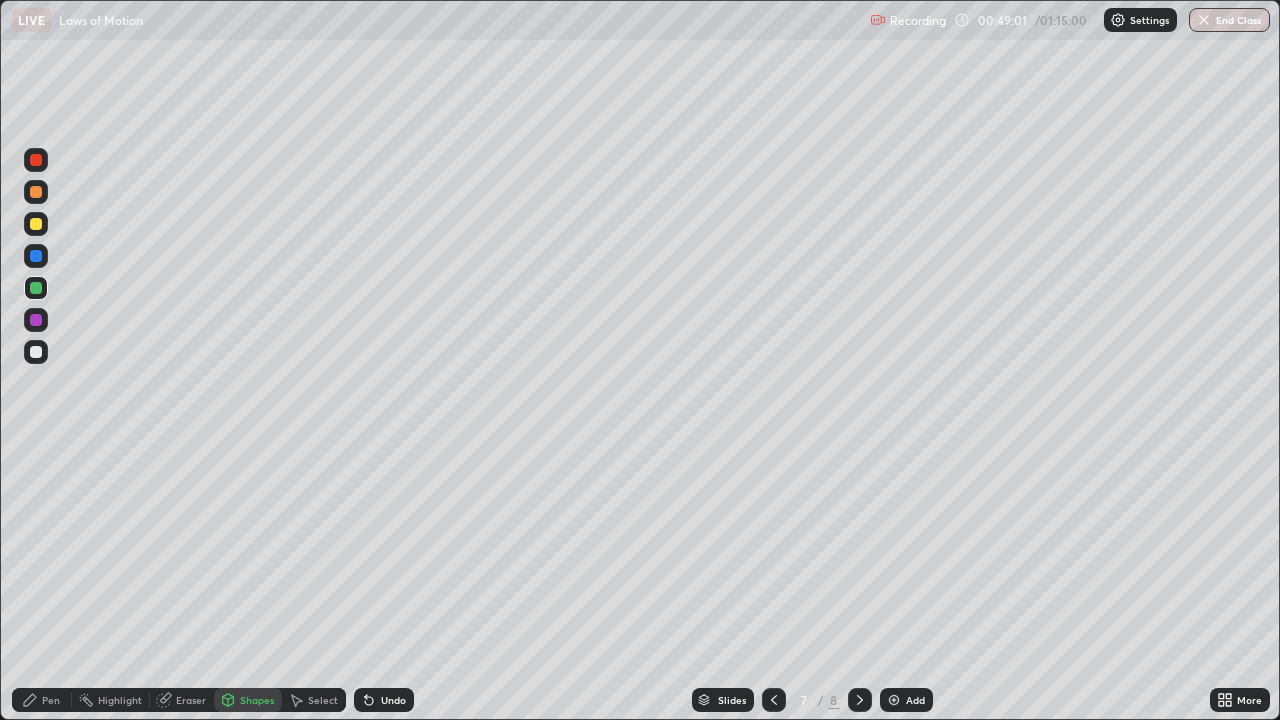 click on "Pen" at bounding box center [51, 700] 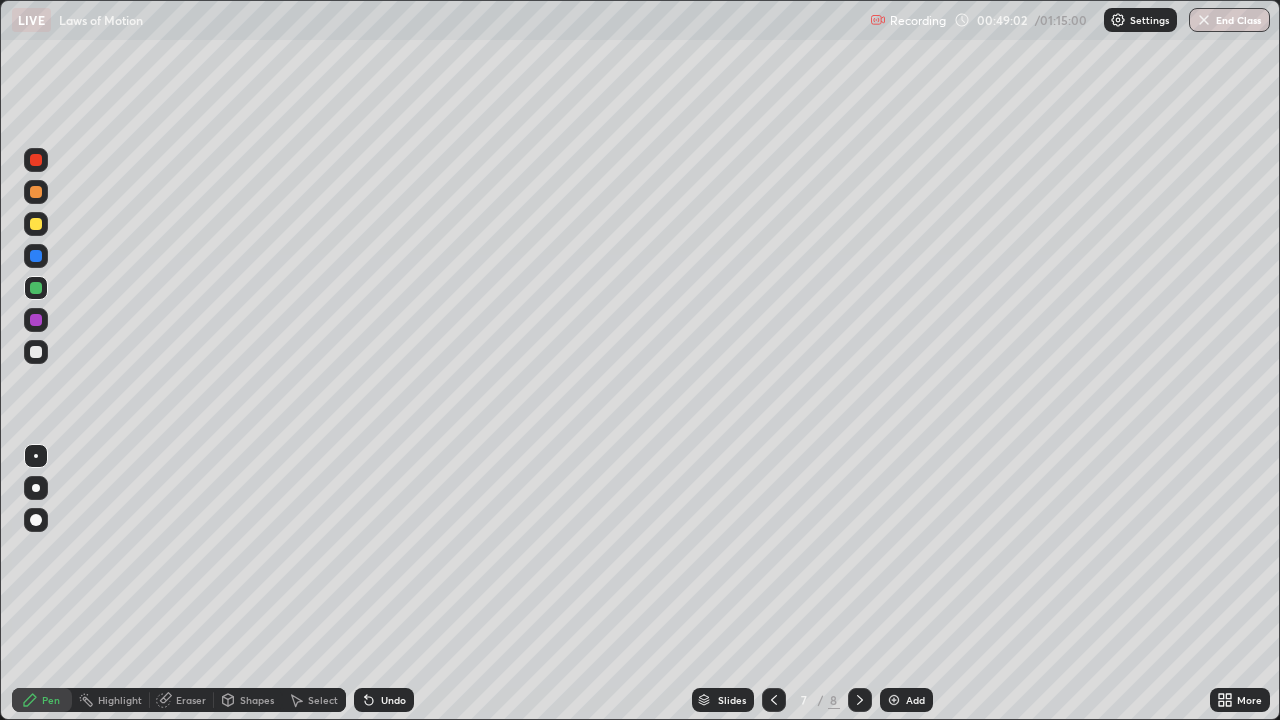 click at bounding box center [36, 352] 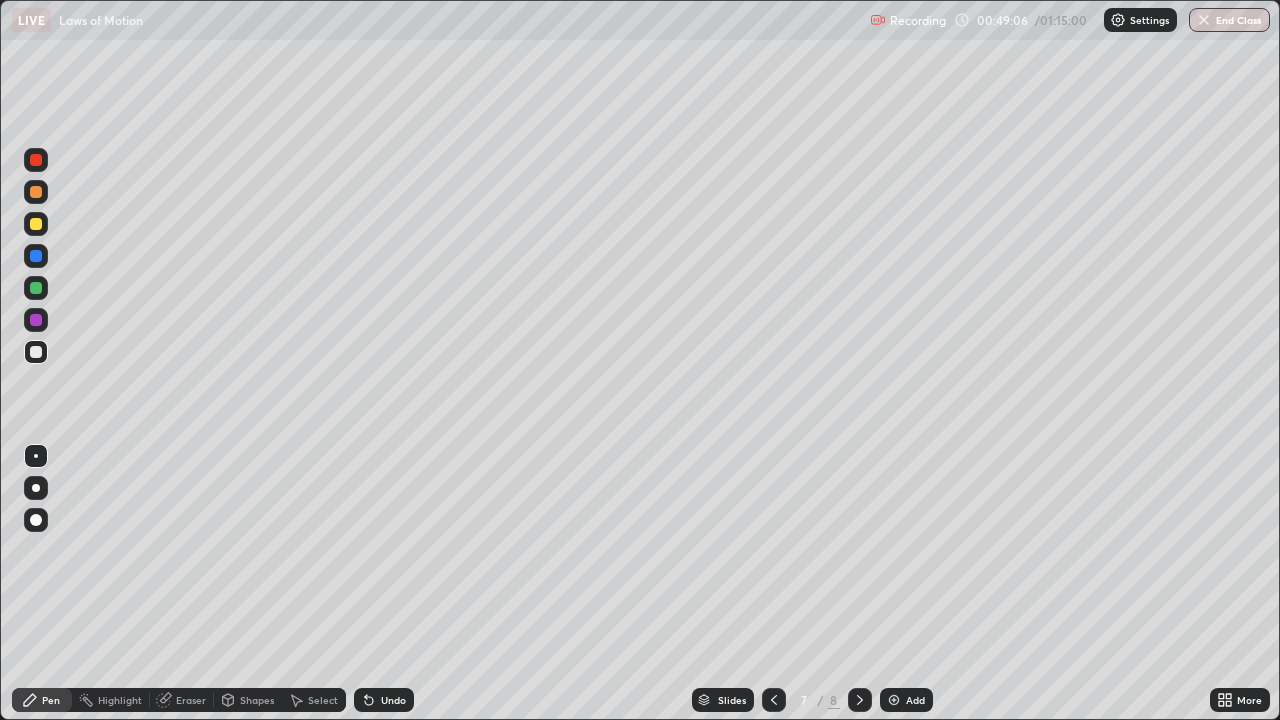 click on "Undo" at bounding box center (393, 700) 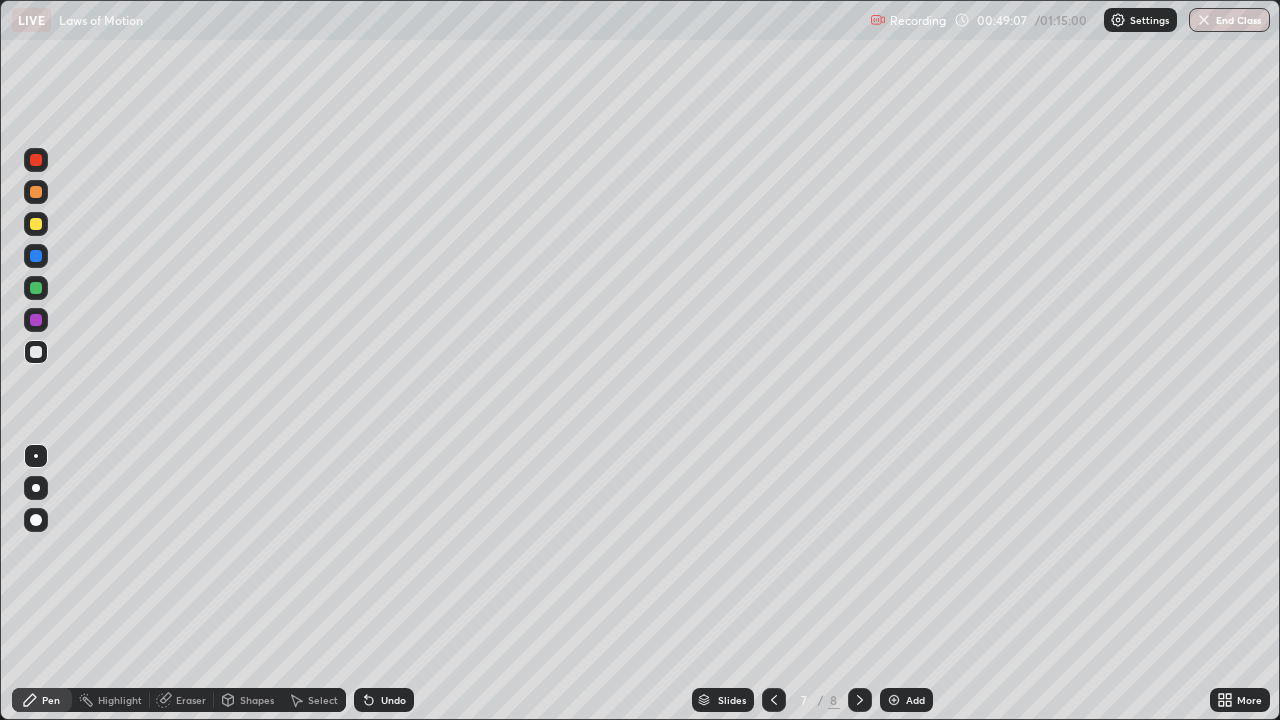 click on "Shapes" at bounding box center [257, 700] 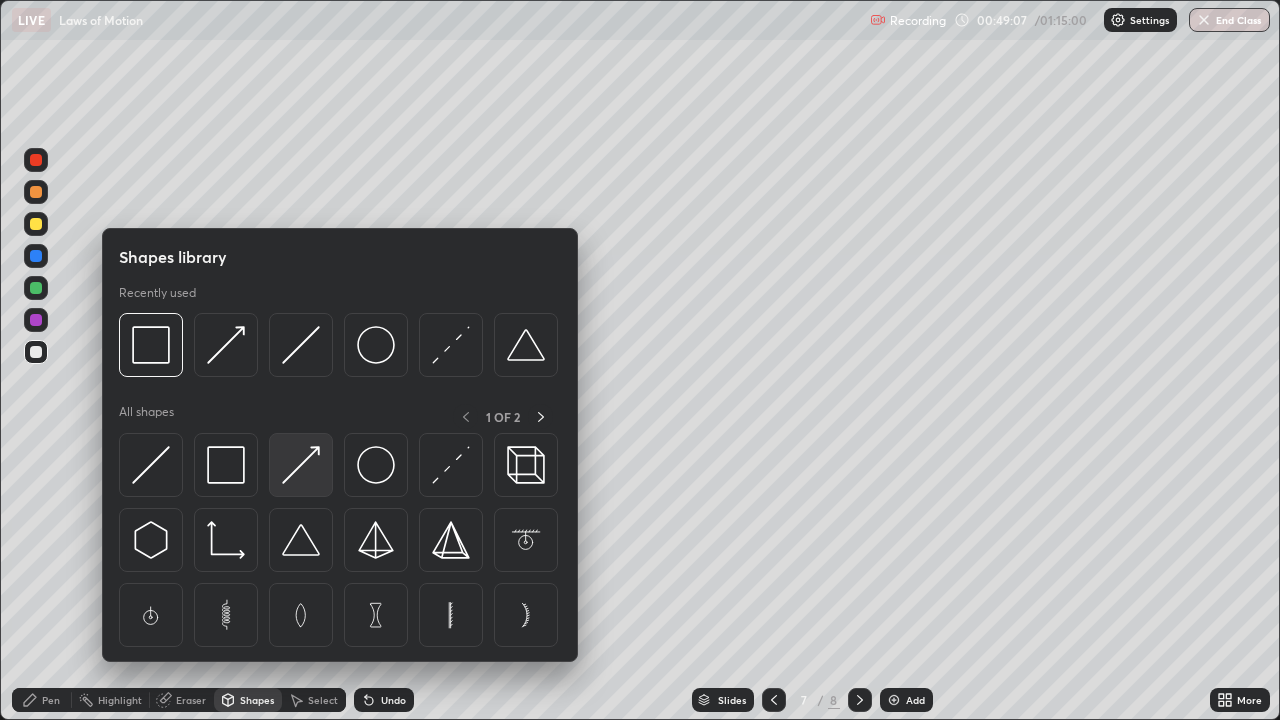 click at bounding box center (301, 465) 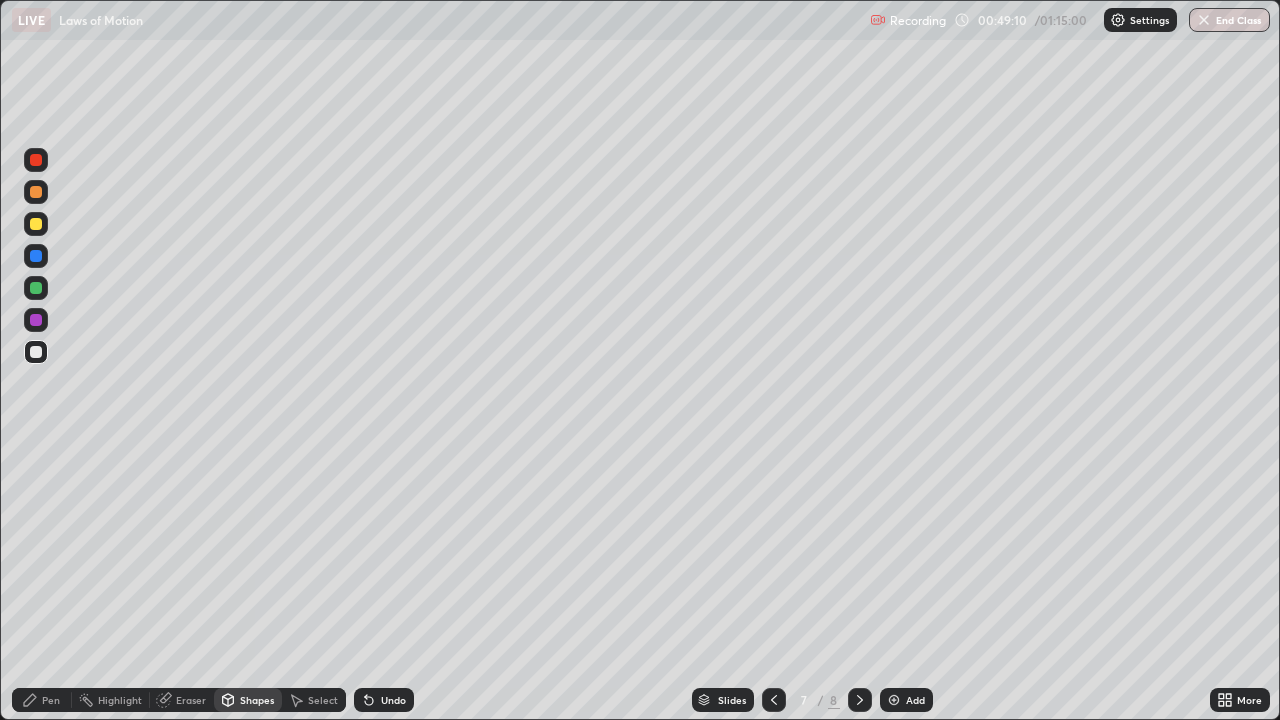 click on "Pen" at bounding box center [51, 700] 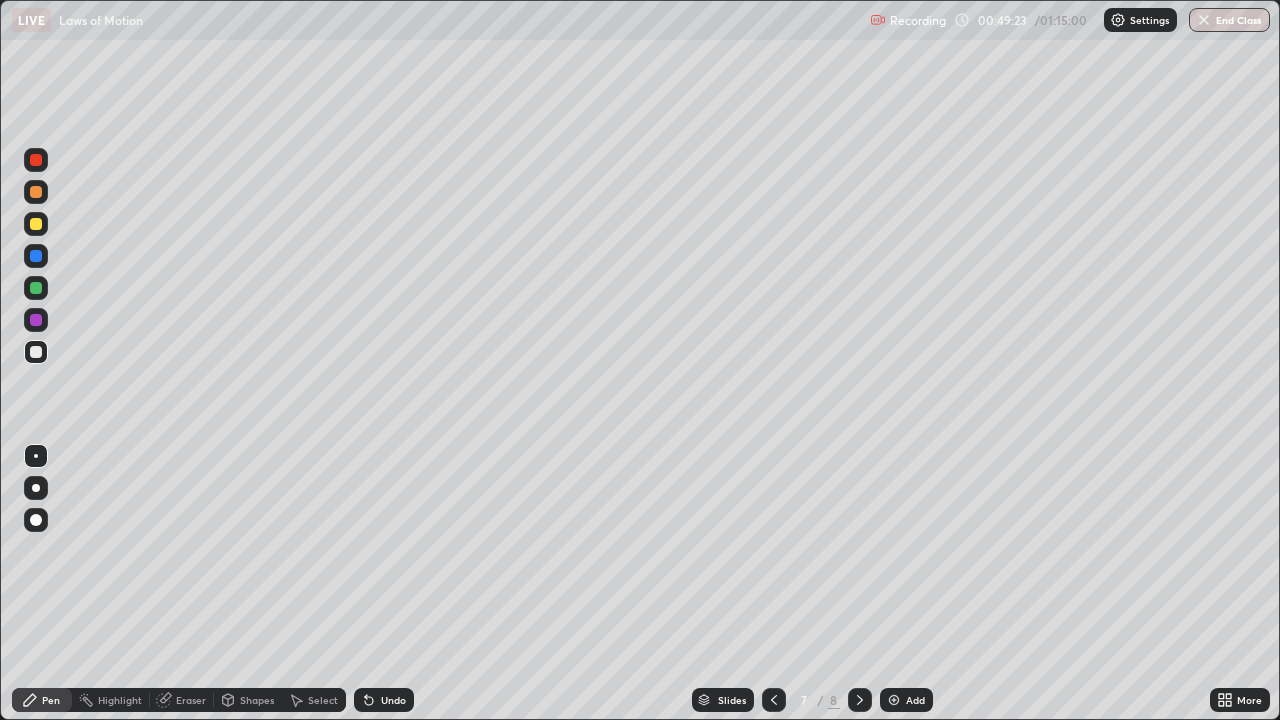 click on "Shapes" at bounding box center [257, 700] 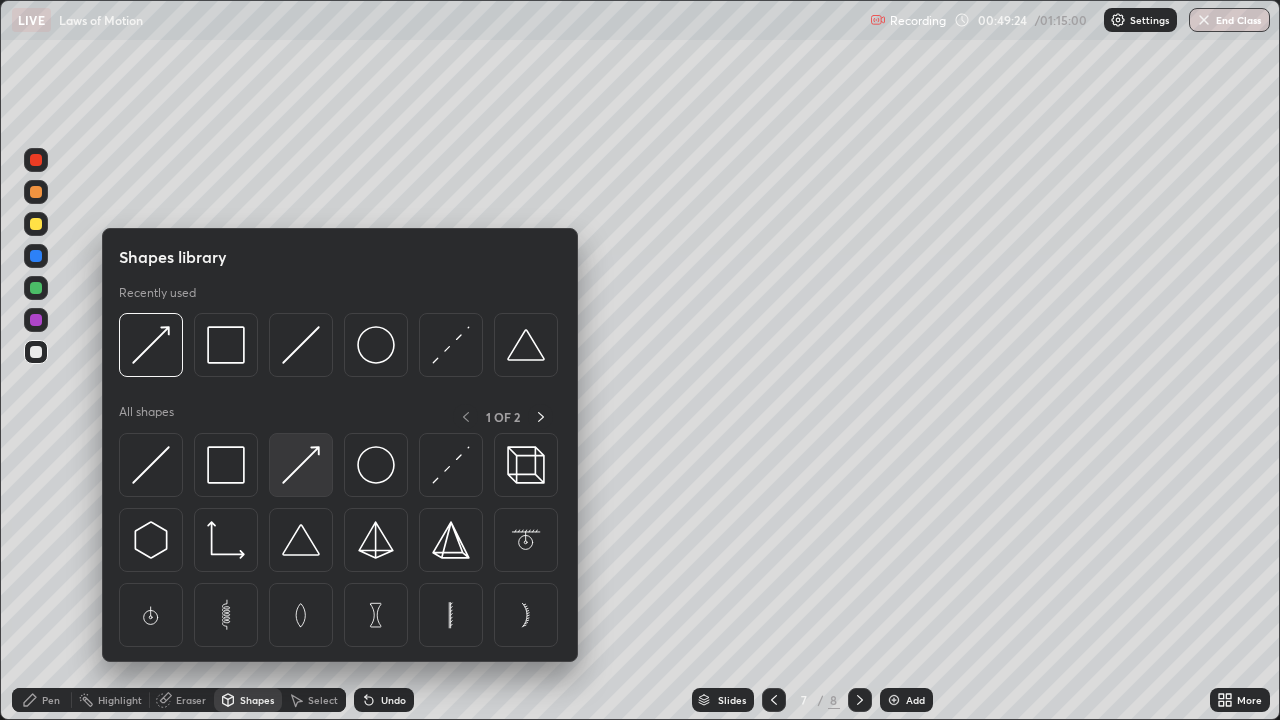 click at bounding box center (301, 465) 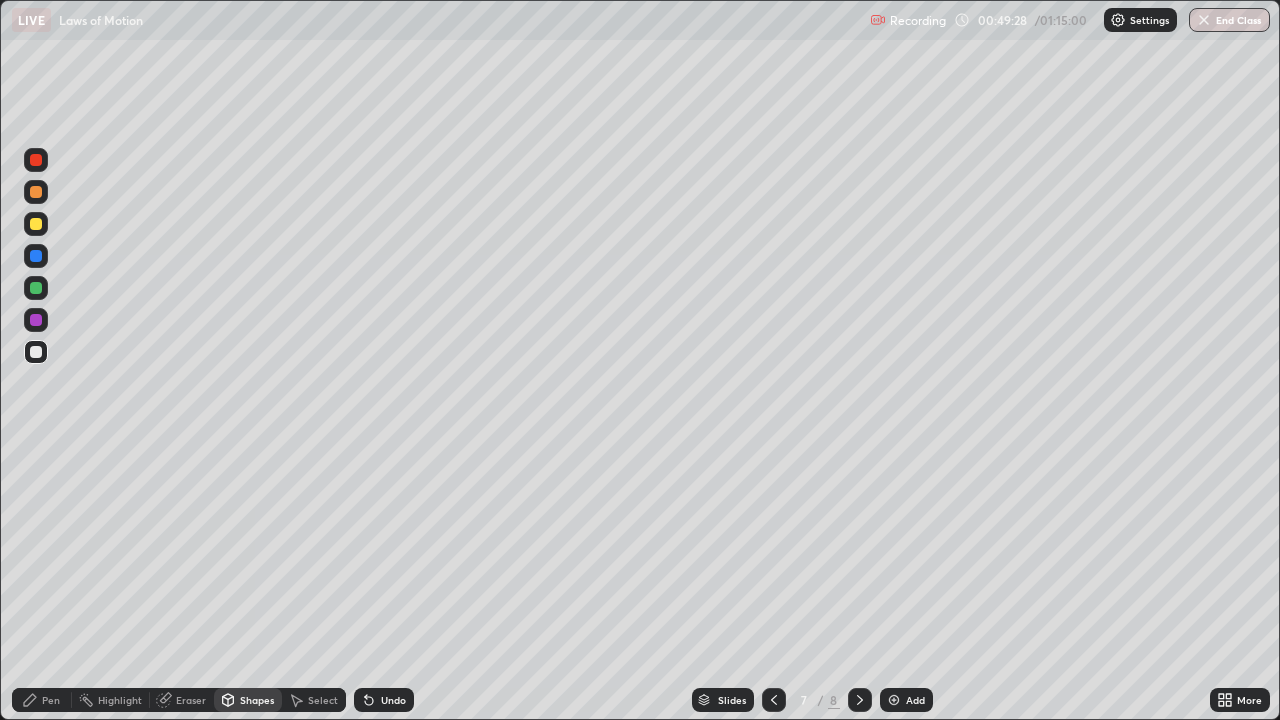 click on "Pen" at bounding box center [51, 700] 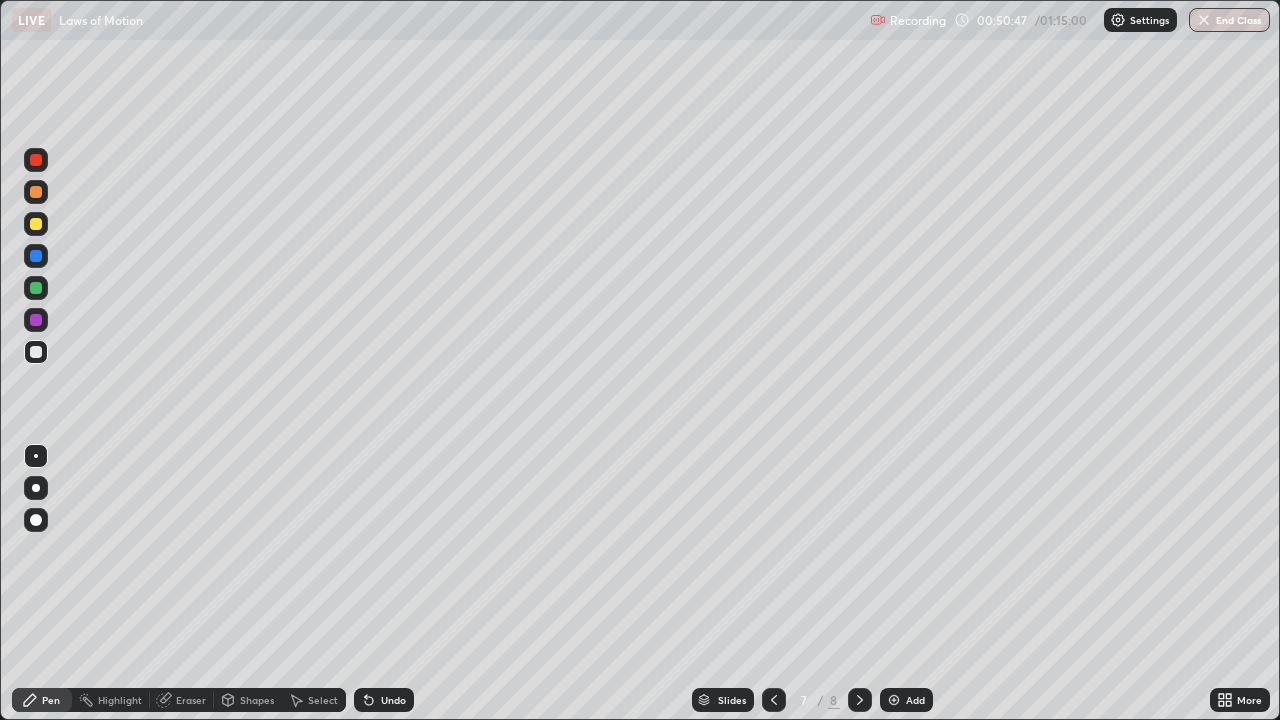 click on "Eraser" at bounding box center [182, 700] 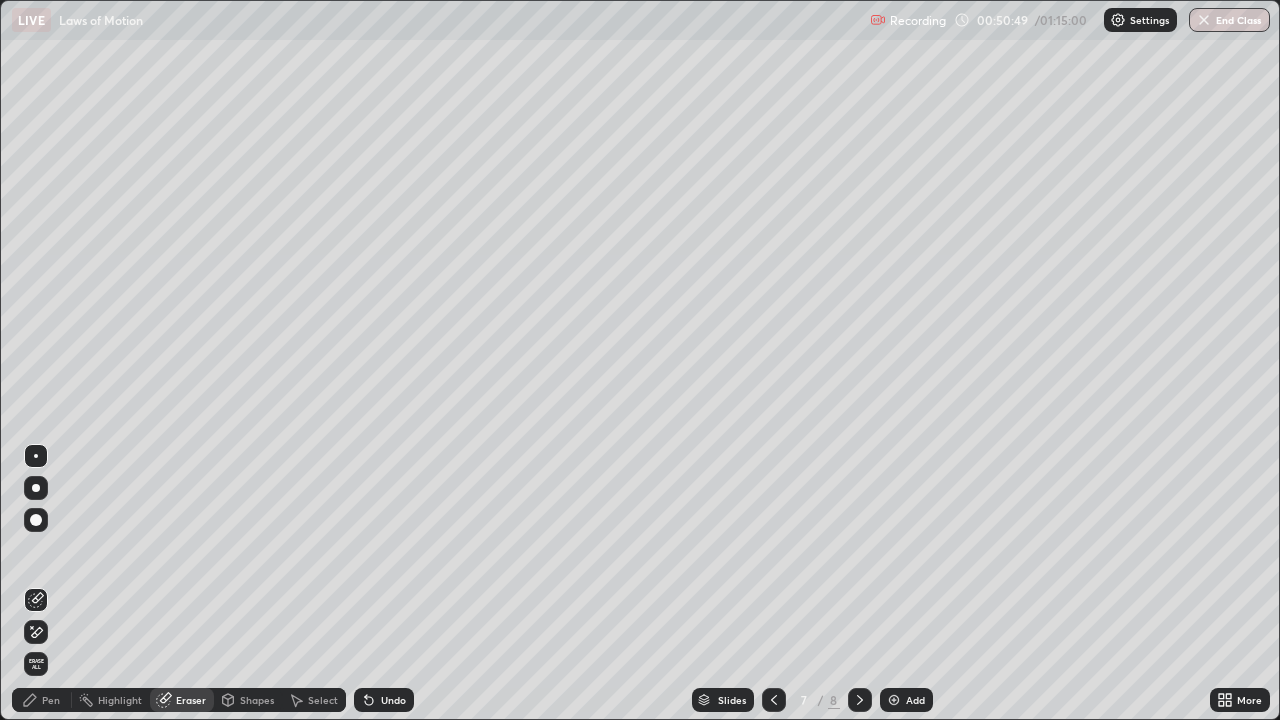 click on "Pen" at bounding box center [42, 700] 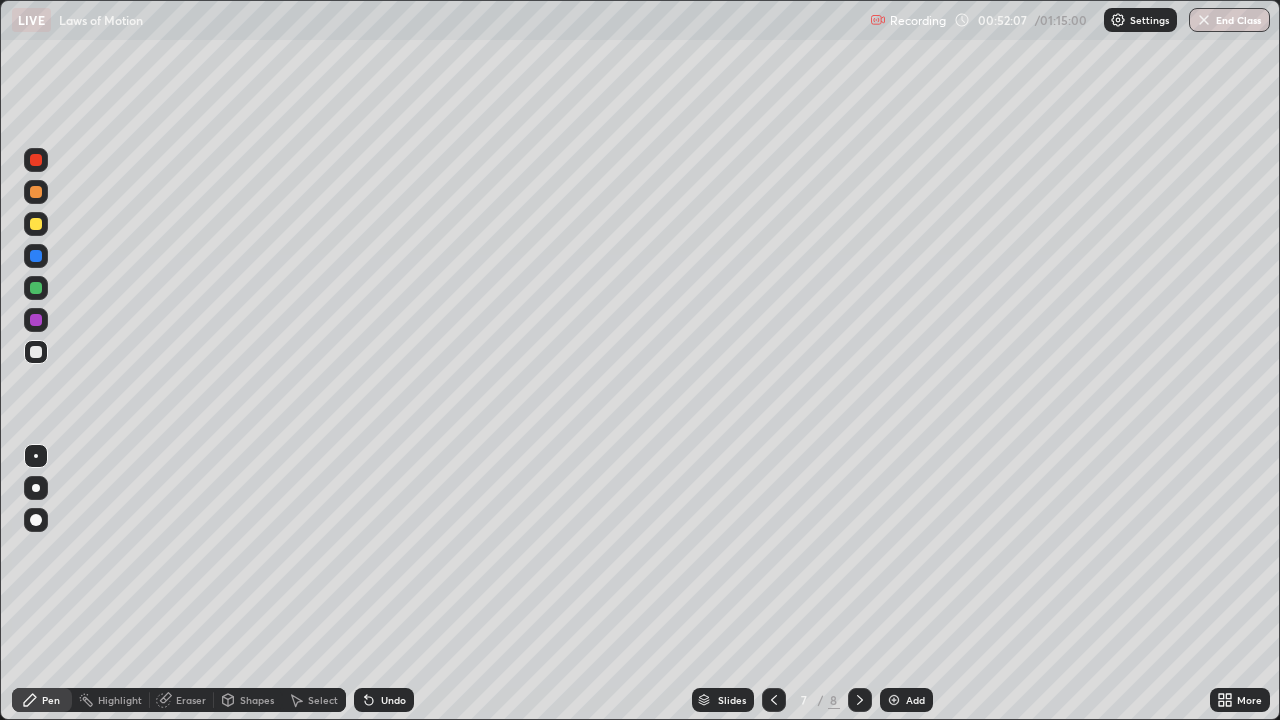 click at bounding box center (36, 192) 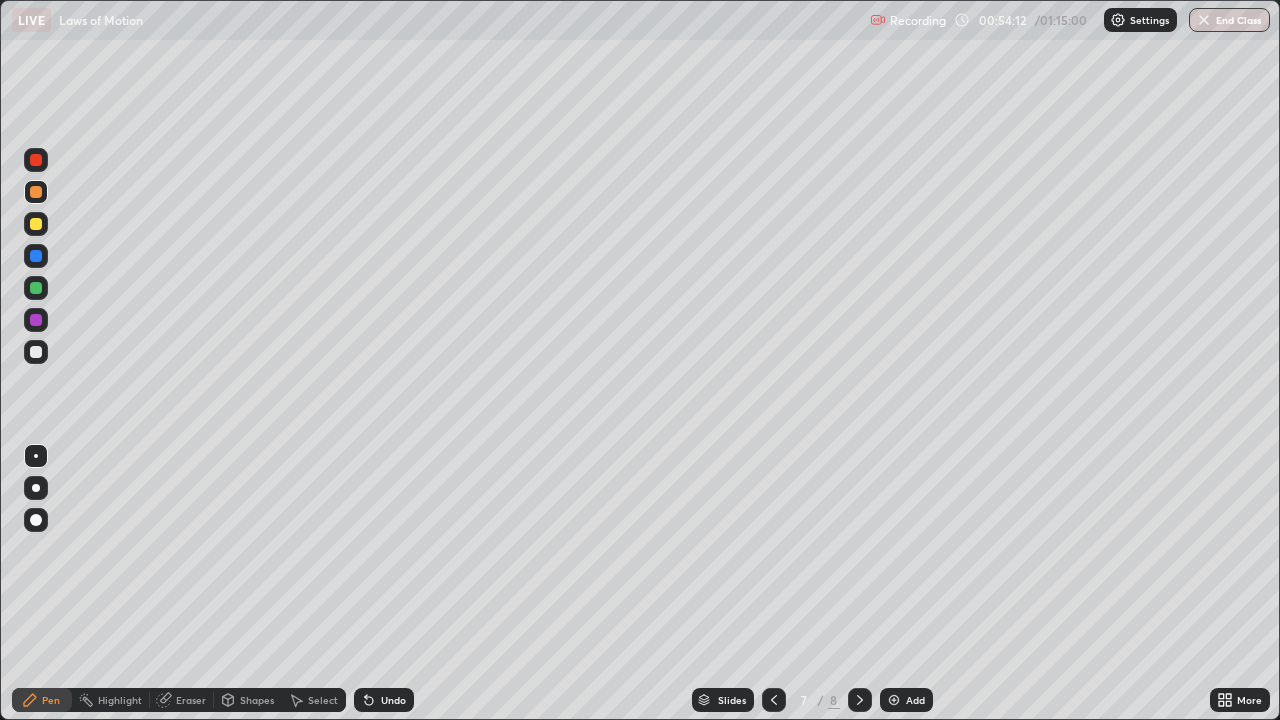 click on "Add" at bounding box center [915, 700] 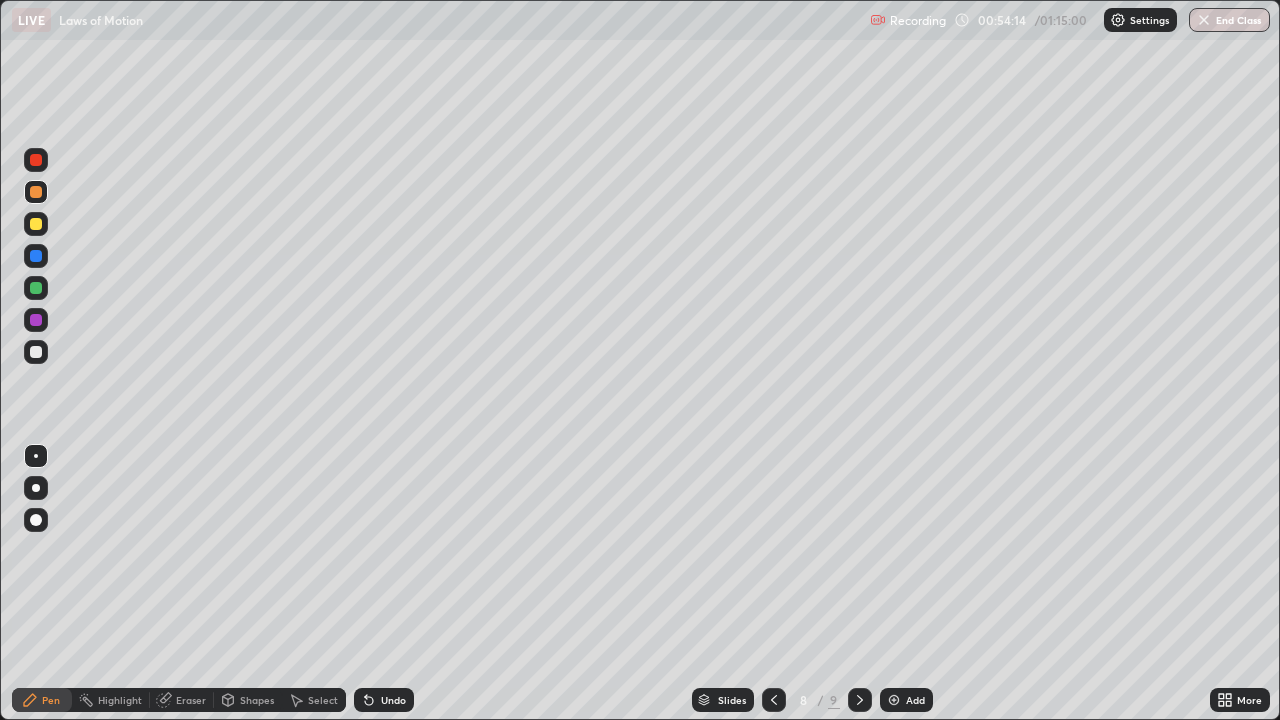 click at bounding box center [36, 352] 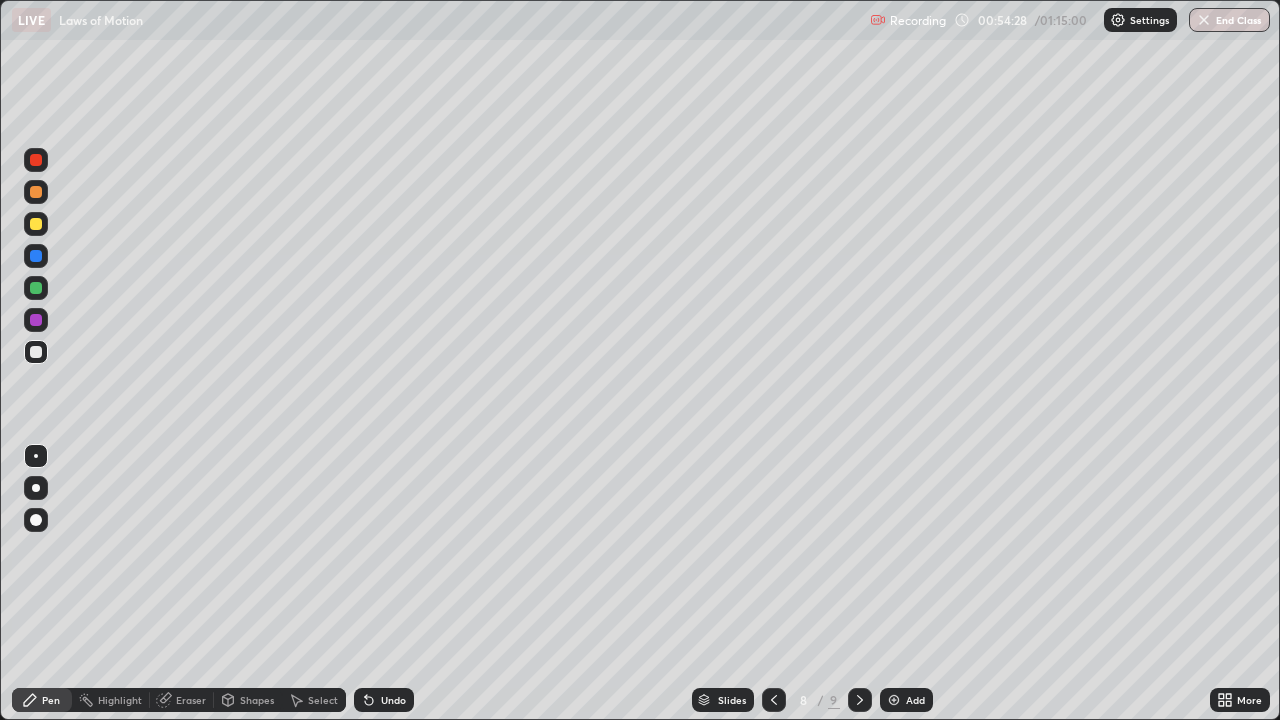 click at bounding box center [36, 352] 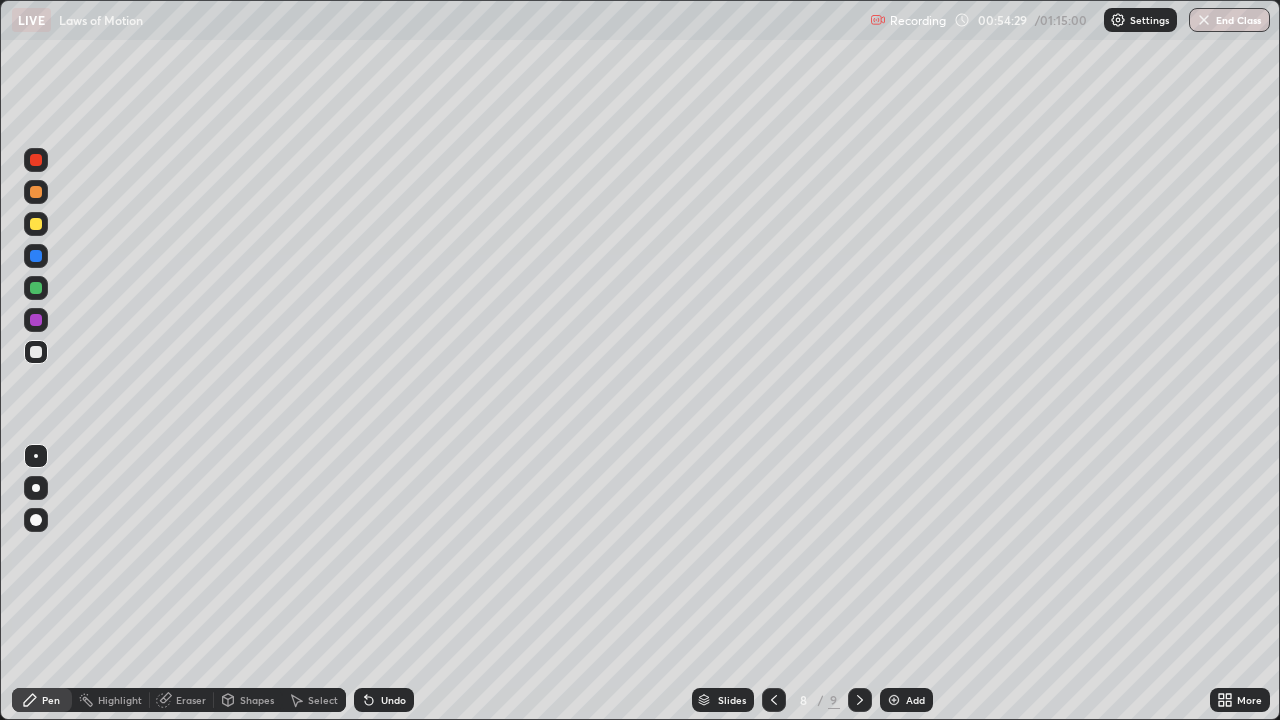click on "Shapes" at bounding box center (257, 700) 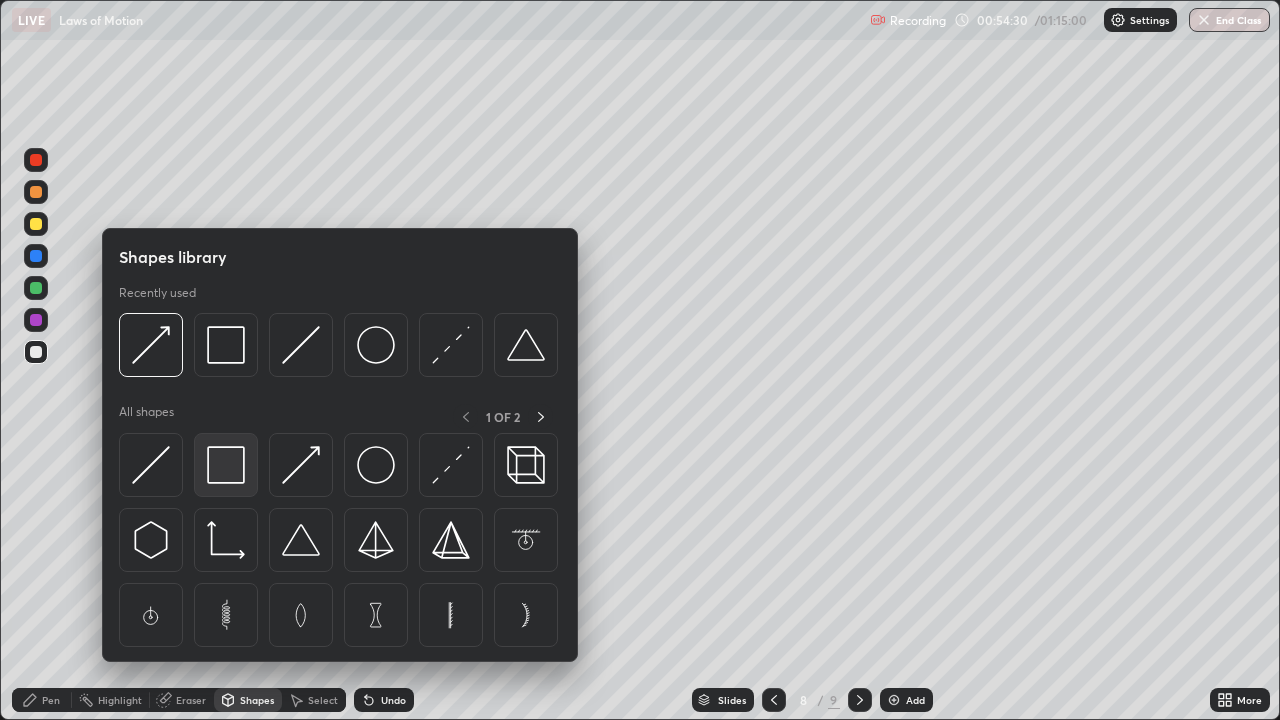 click at bounding box center [226, 465] 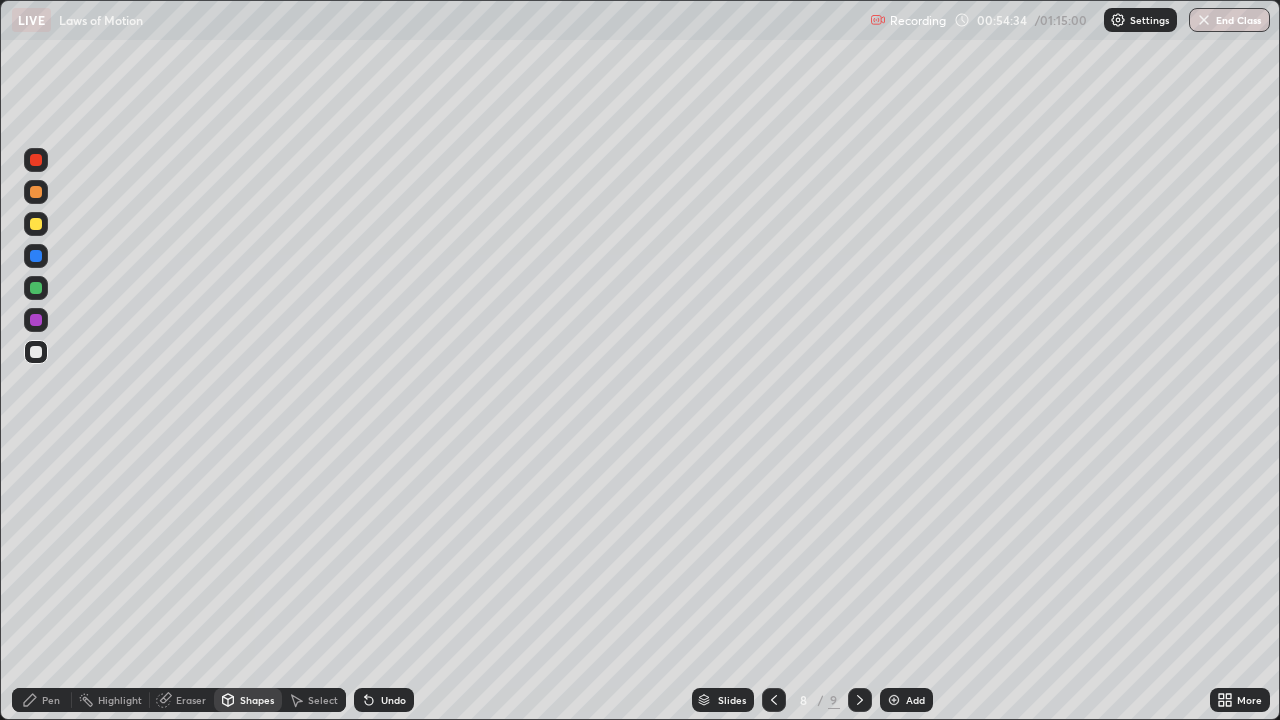 click on "Pen" at bounding box center [51, 700] 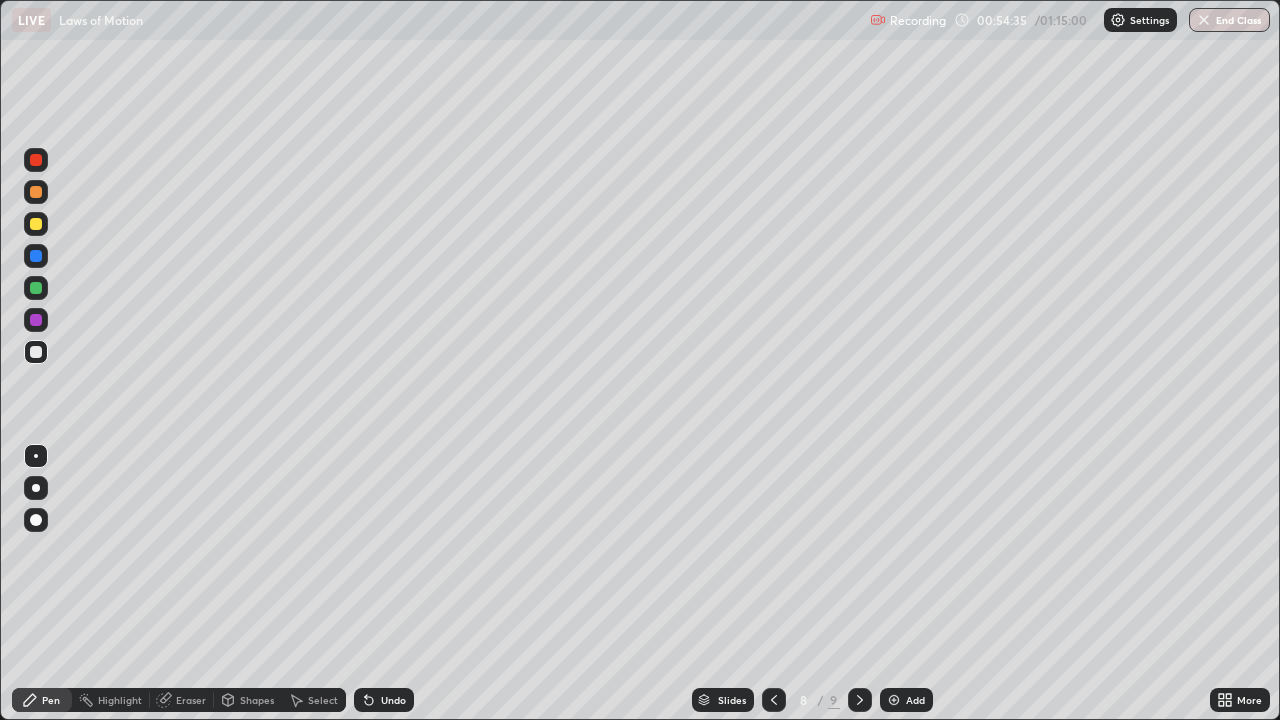 click at bounding box center [36, 224] 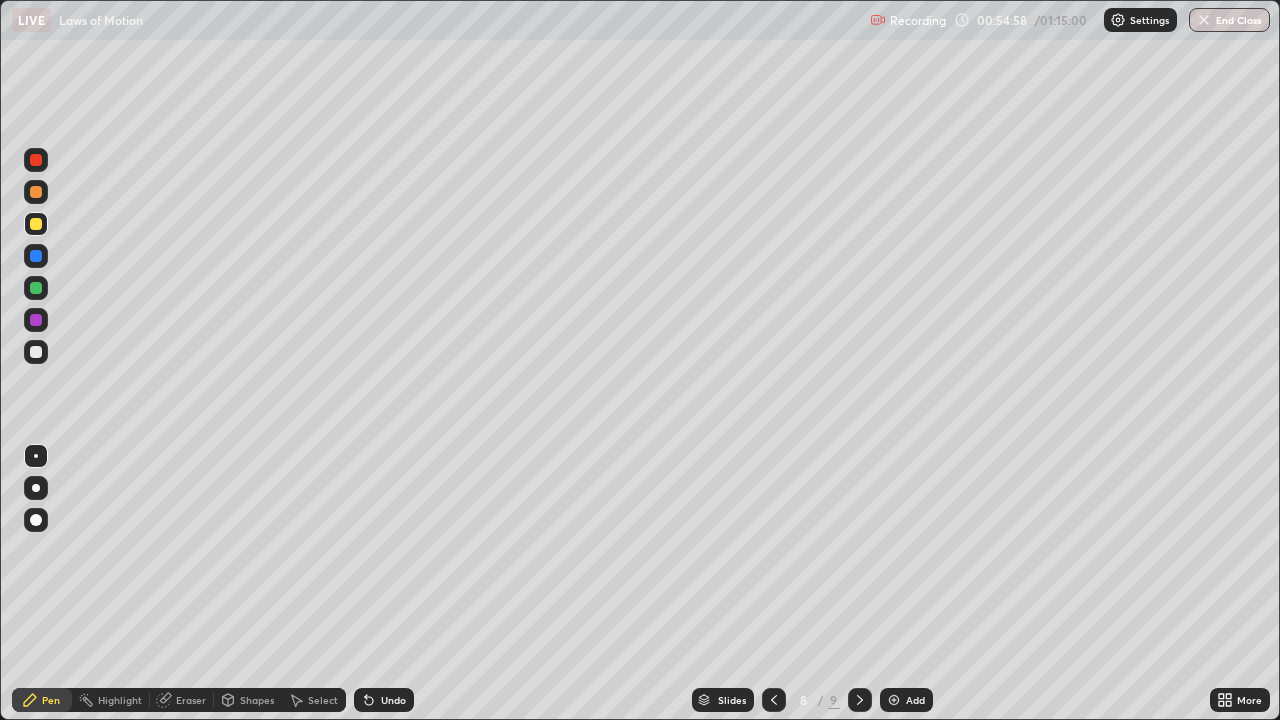 click on "Undo" at bounding box center [393, 700] 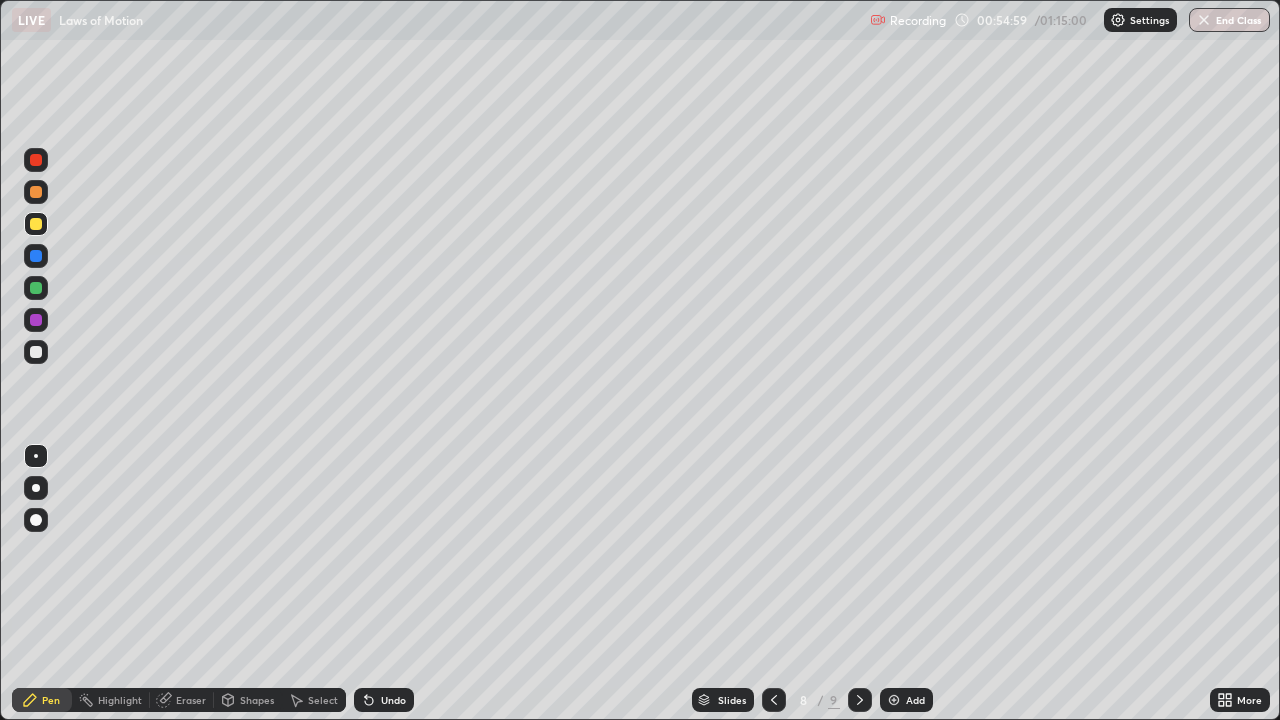 click on "Undo" at bounding box center [393, 700] 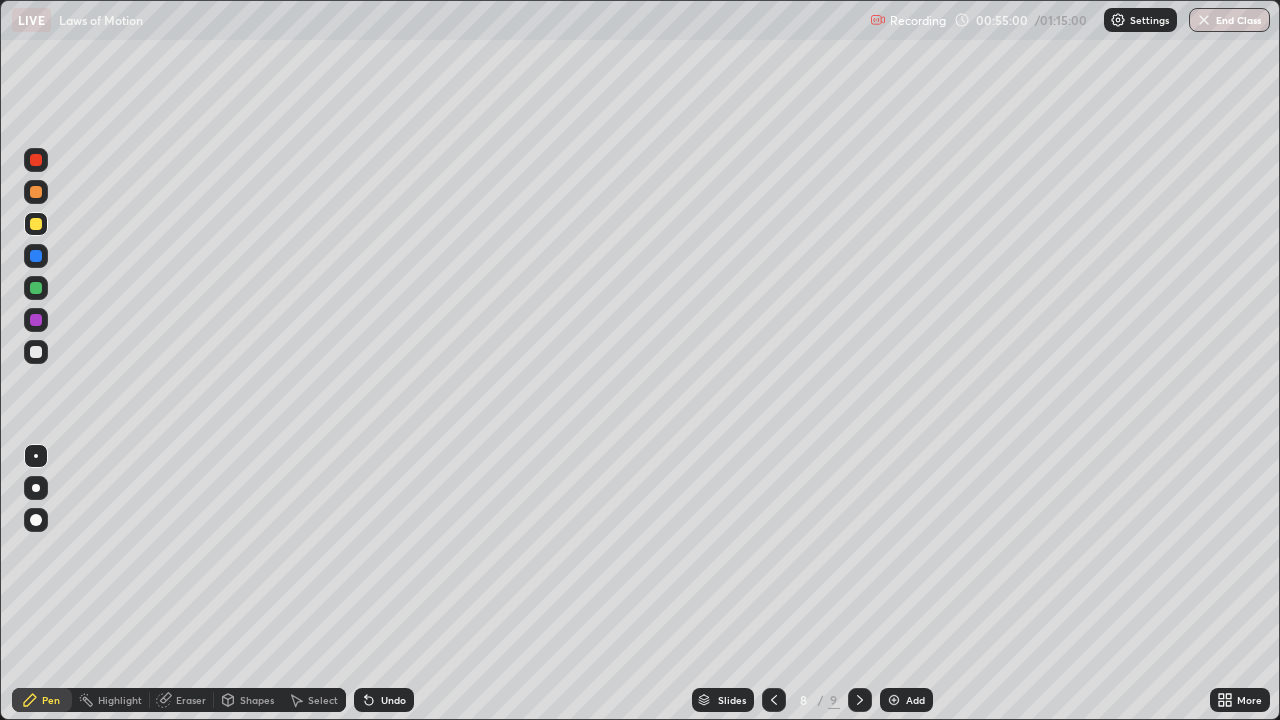 click on "Undo" at bounding box center (384, 700) 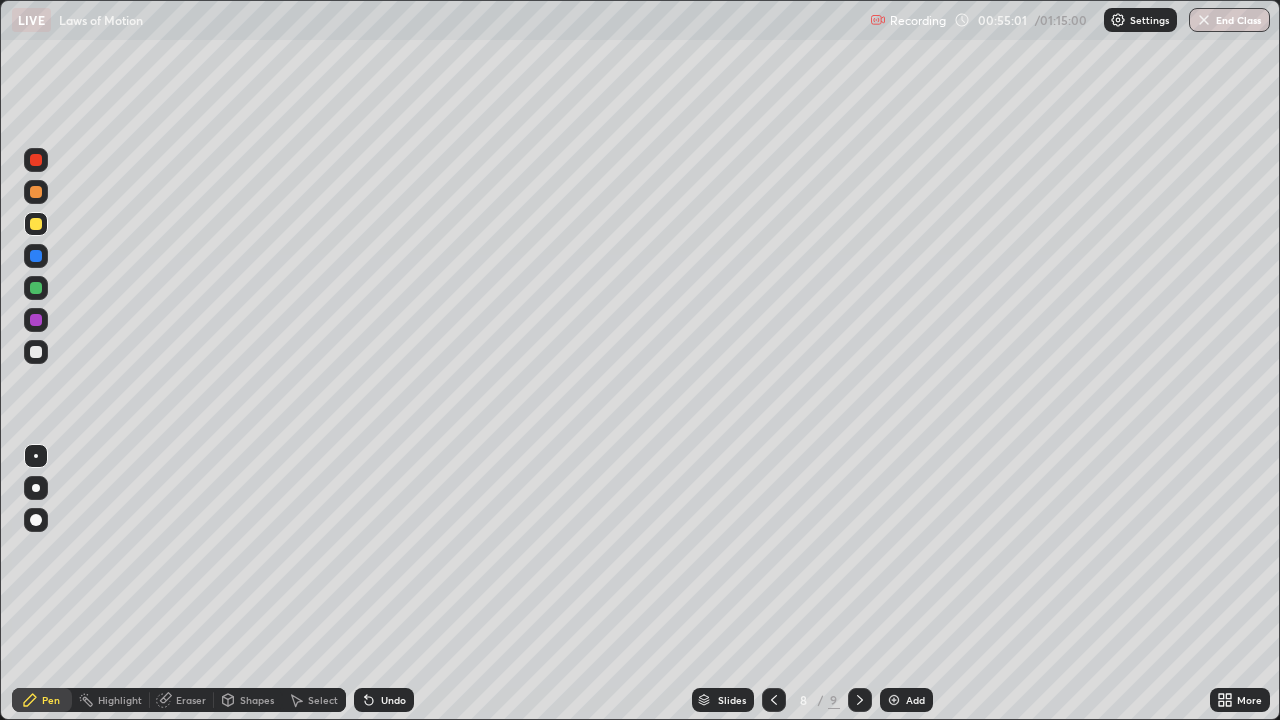 click on "Undo" at bounding box center (384, 700) 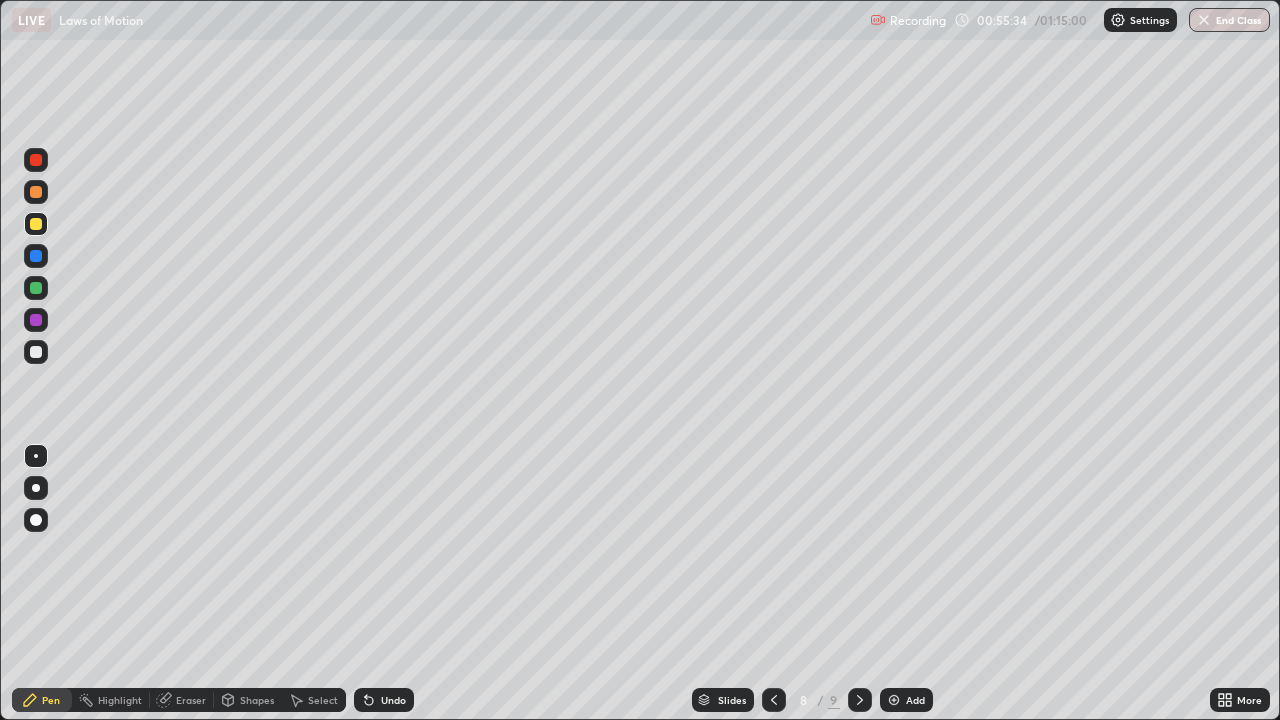 click at bounding box center (36, 288) 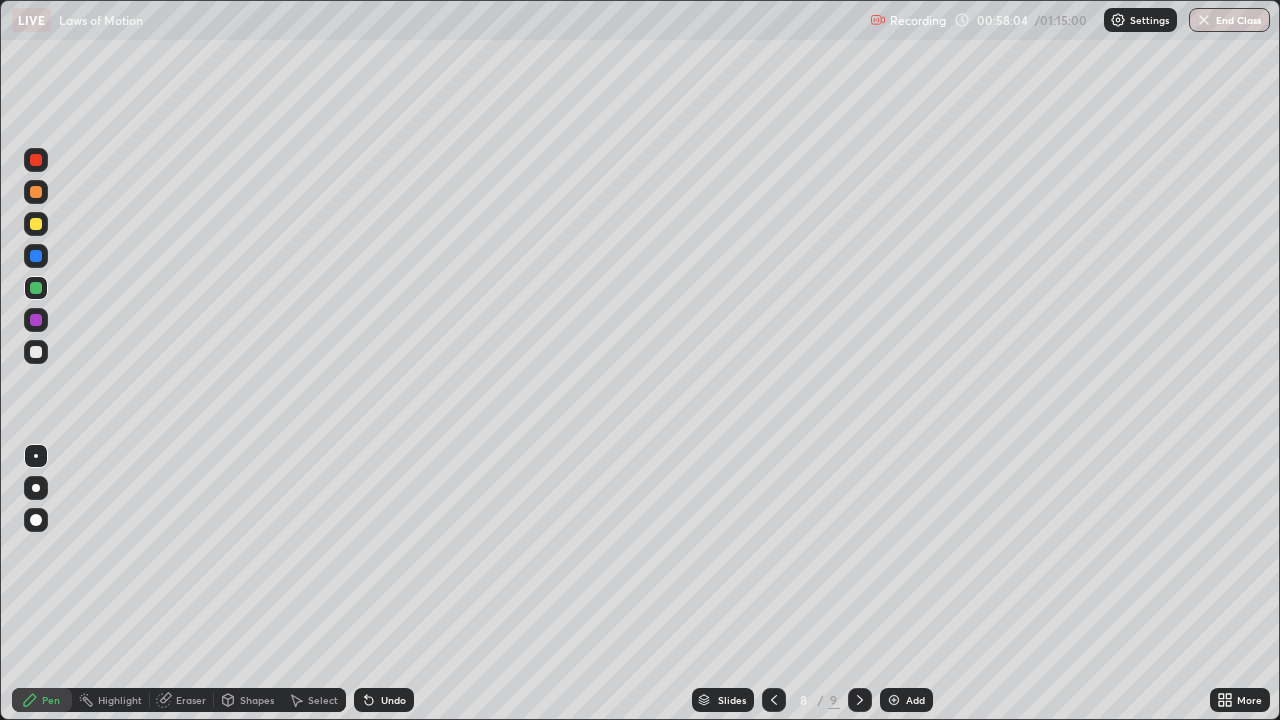 click at bounding box center (36, 352) 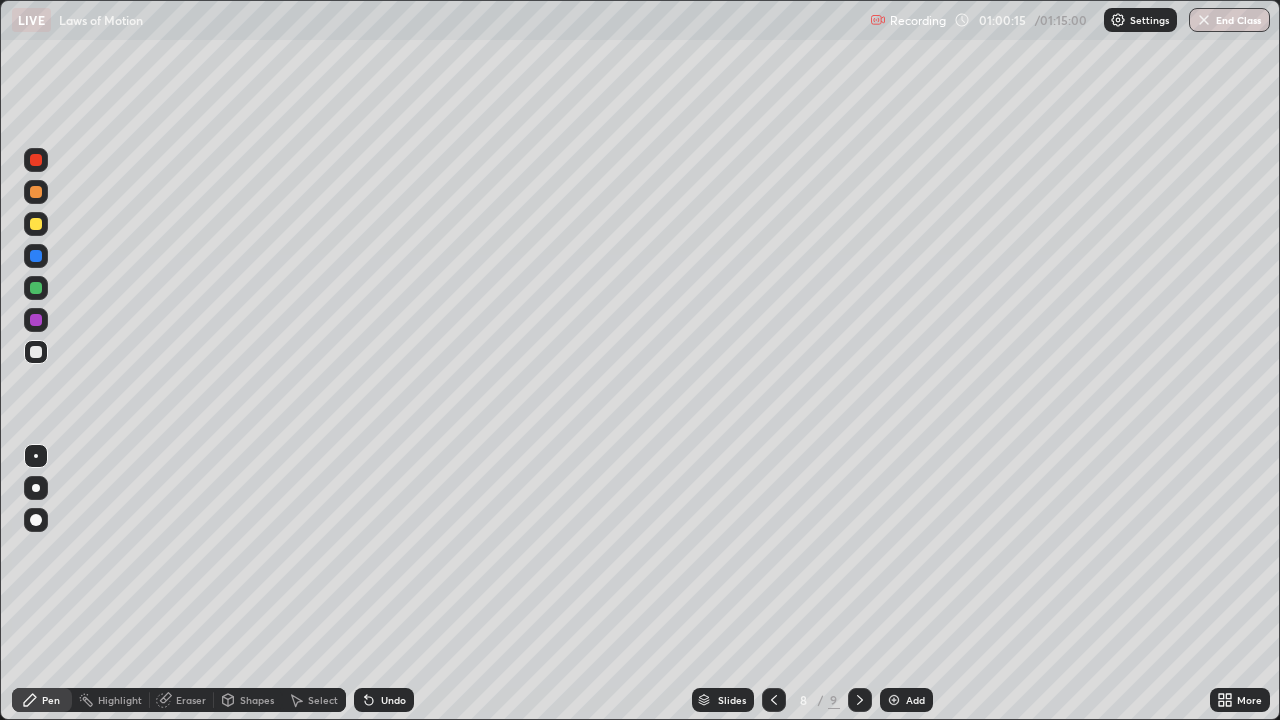click at bounding box center [36, 192] 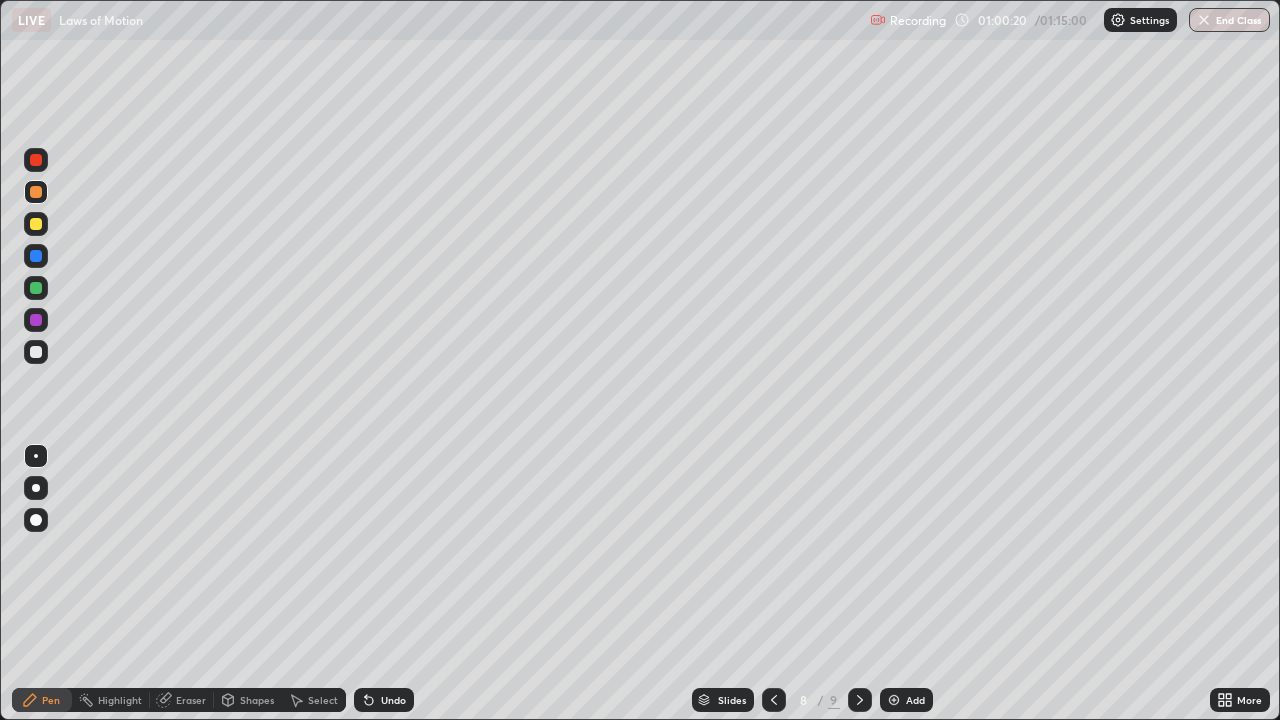 click at bounding box center [36, 352] 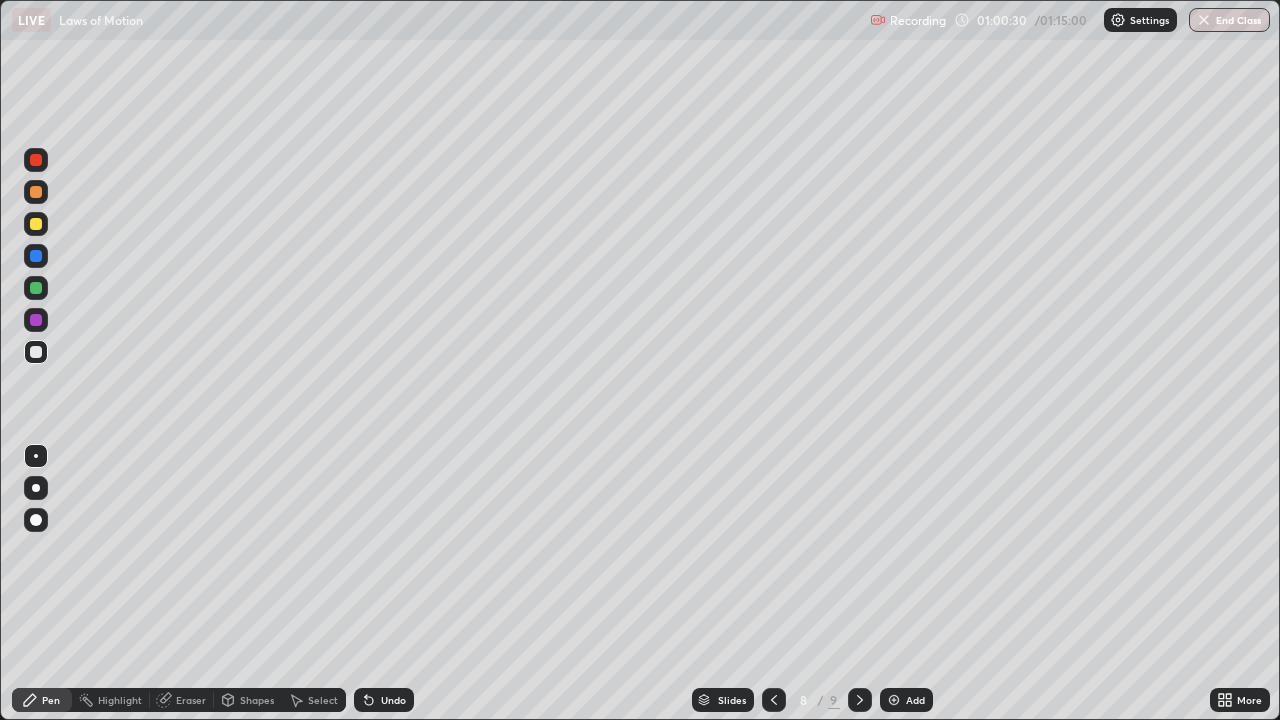 click at bounding box center (36, 352) 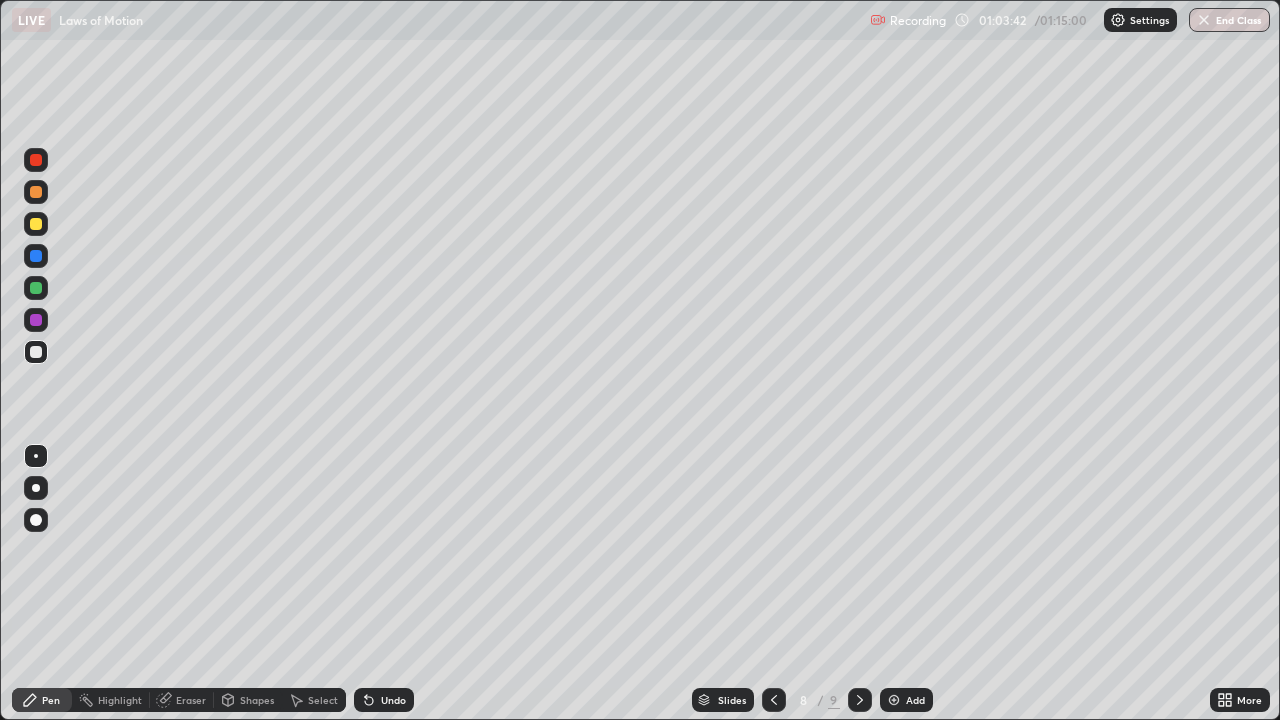 click on "End Class" at bounding box center (1229, 20) 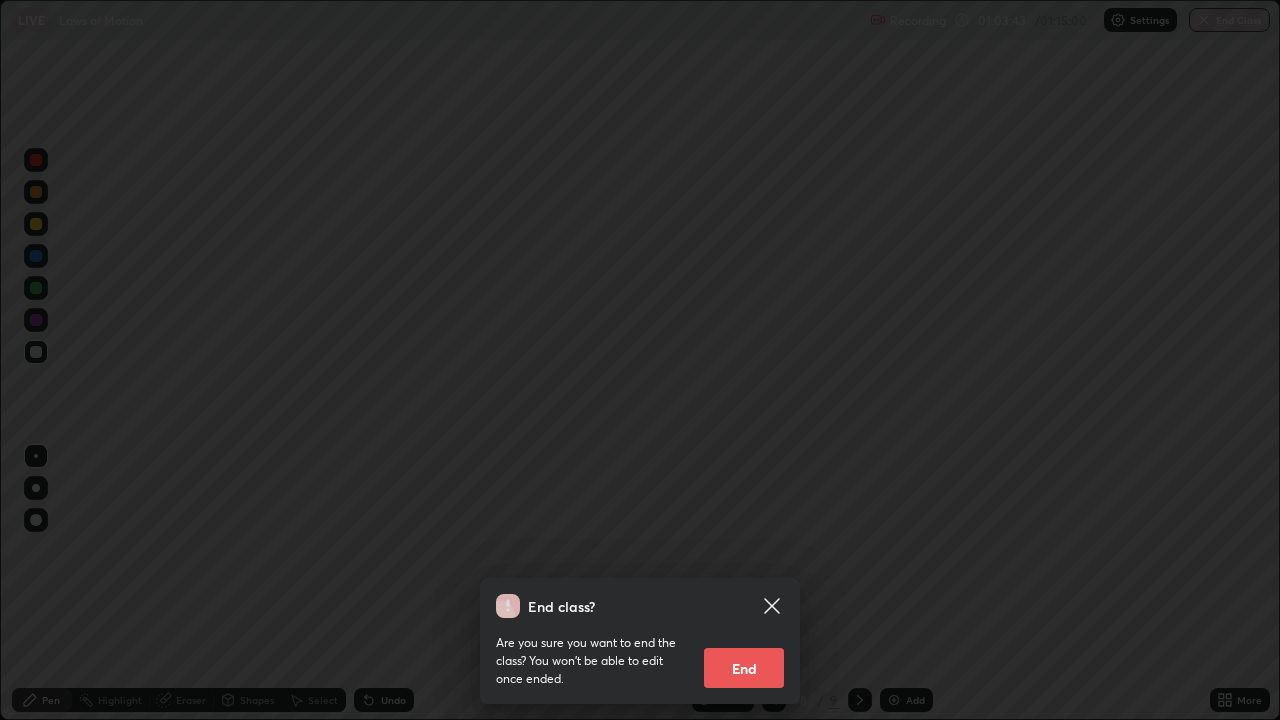 click on "End" at bounding box center (744, 668) 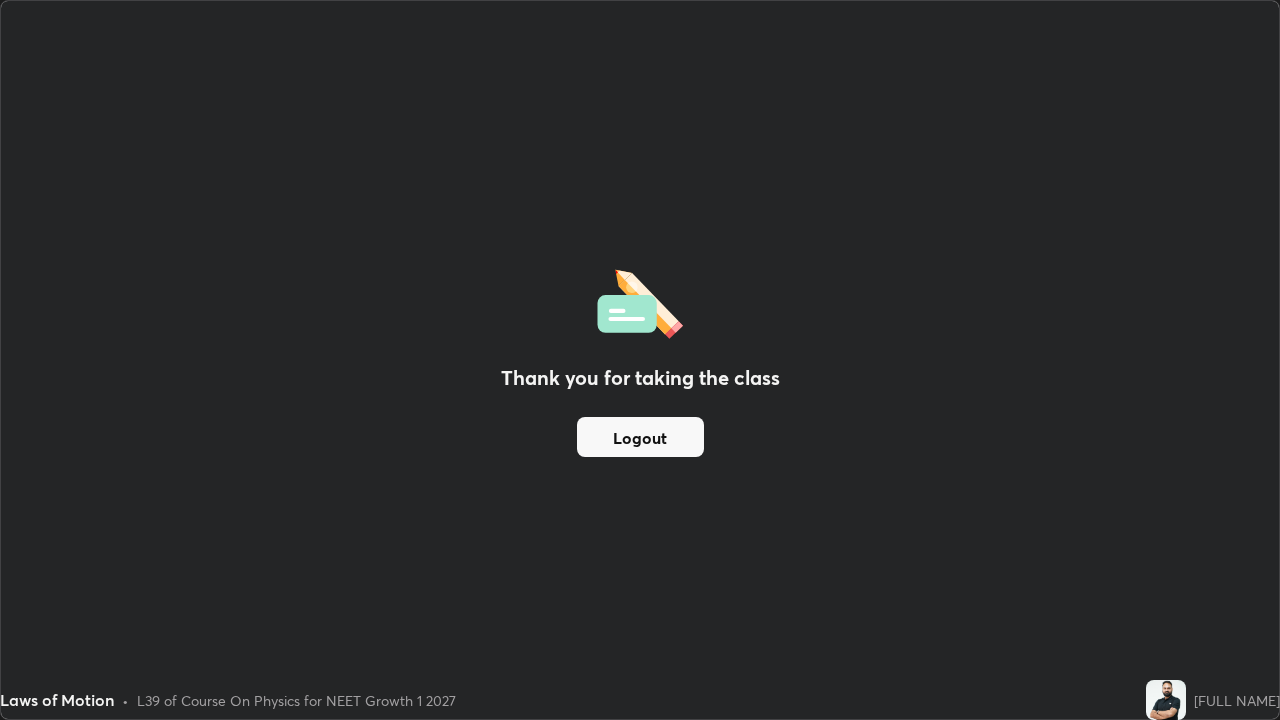 click on "Logout" at bounding box center [640, 437] 